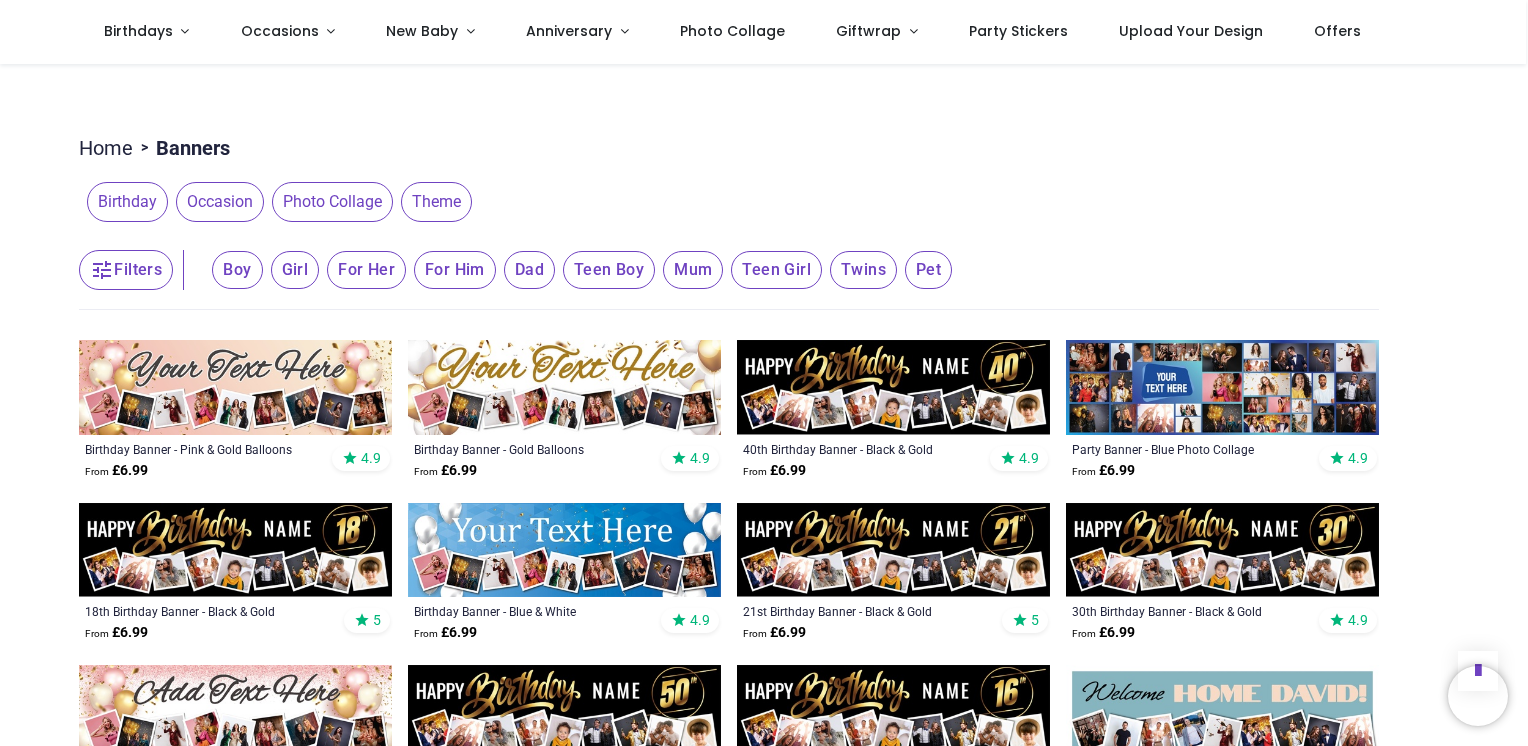 scroll, scrollTop: 0, scrollLeft: 0, axis: both 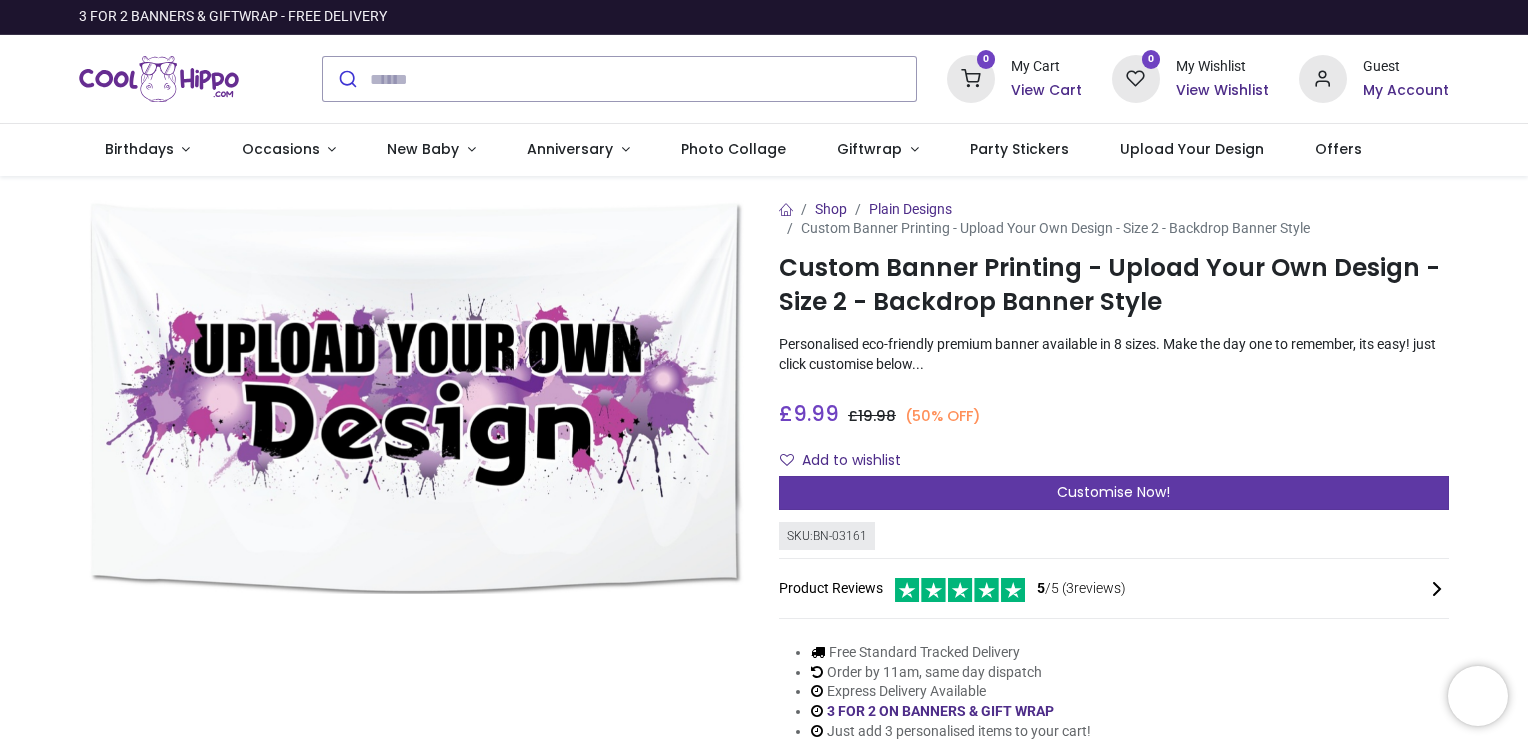 click on "Customise Now!" at bounding box center [1114, 493] 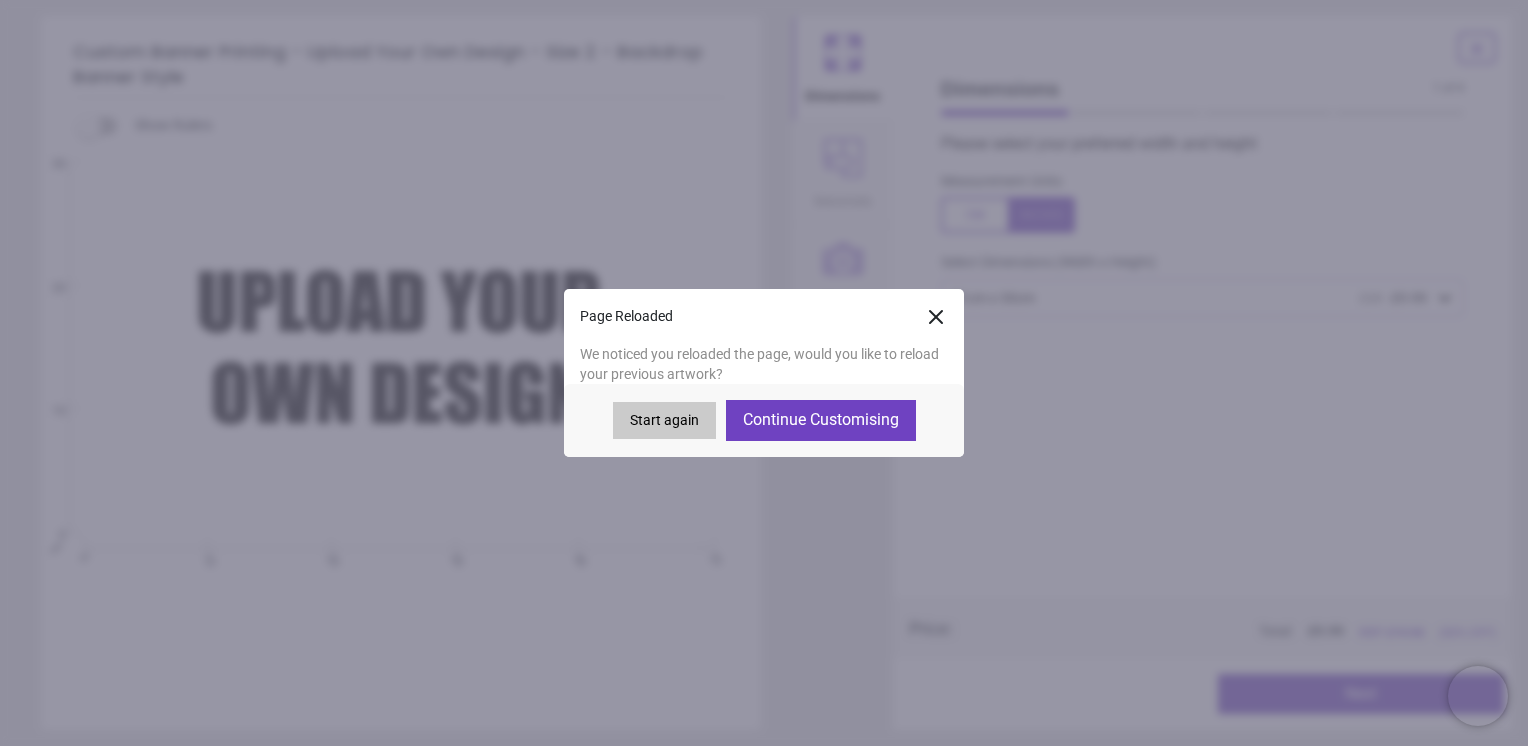 click on "Continue Customising" at bounding box center (821, 420) 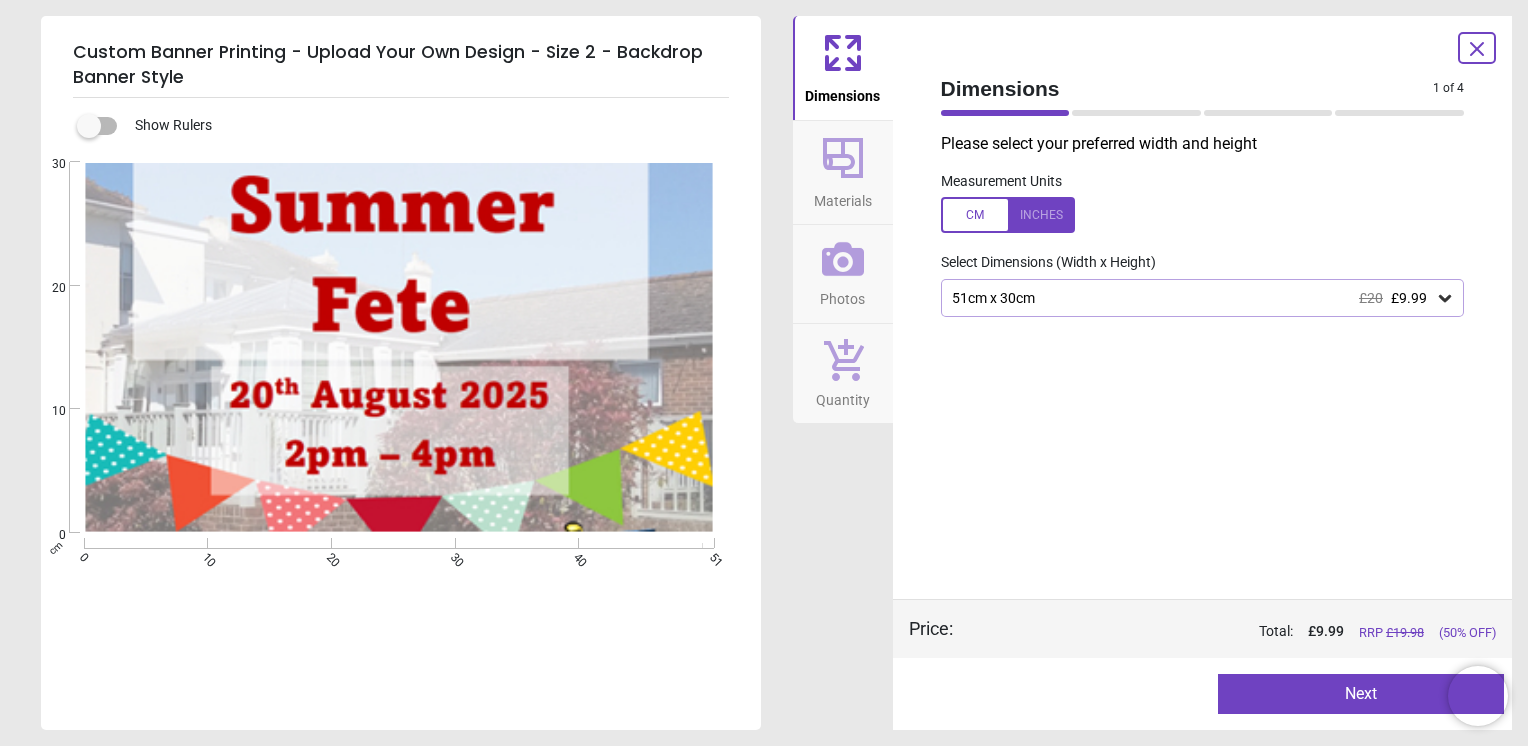 drag, startPoint x: 331, startPoint y: 370, endPoint x: 333, endPoint y: 386, distance: 16.124516 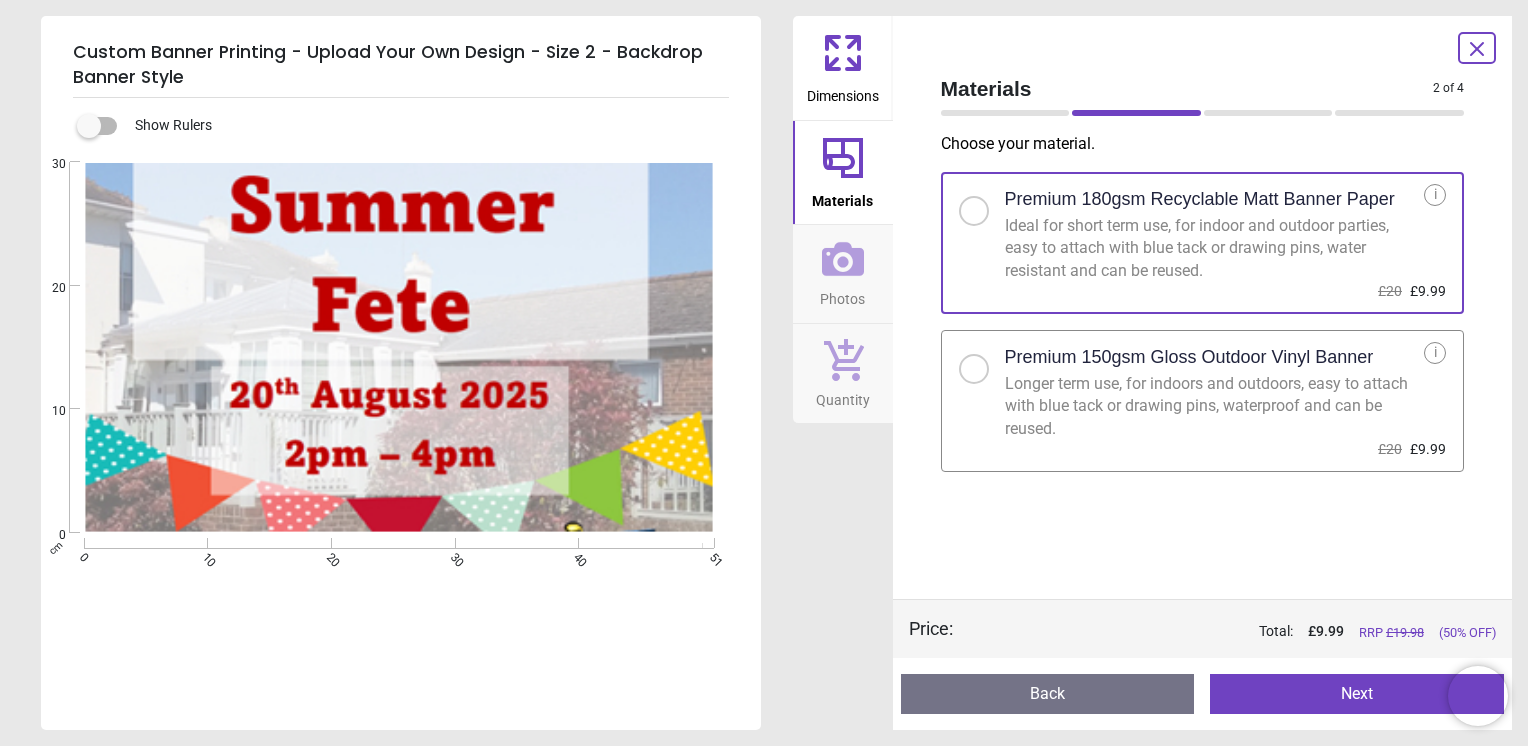 click on "Created with Snap" at bounding box center (399, 347) 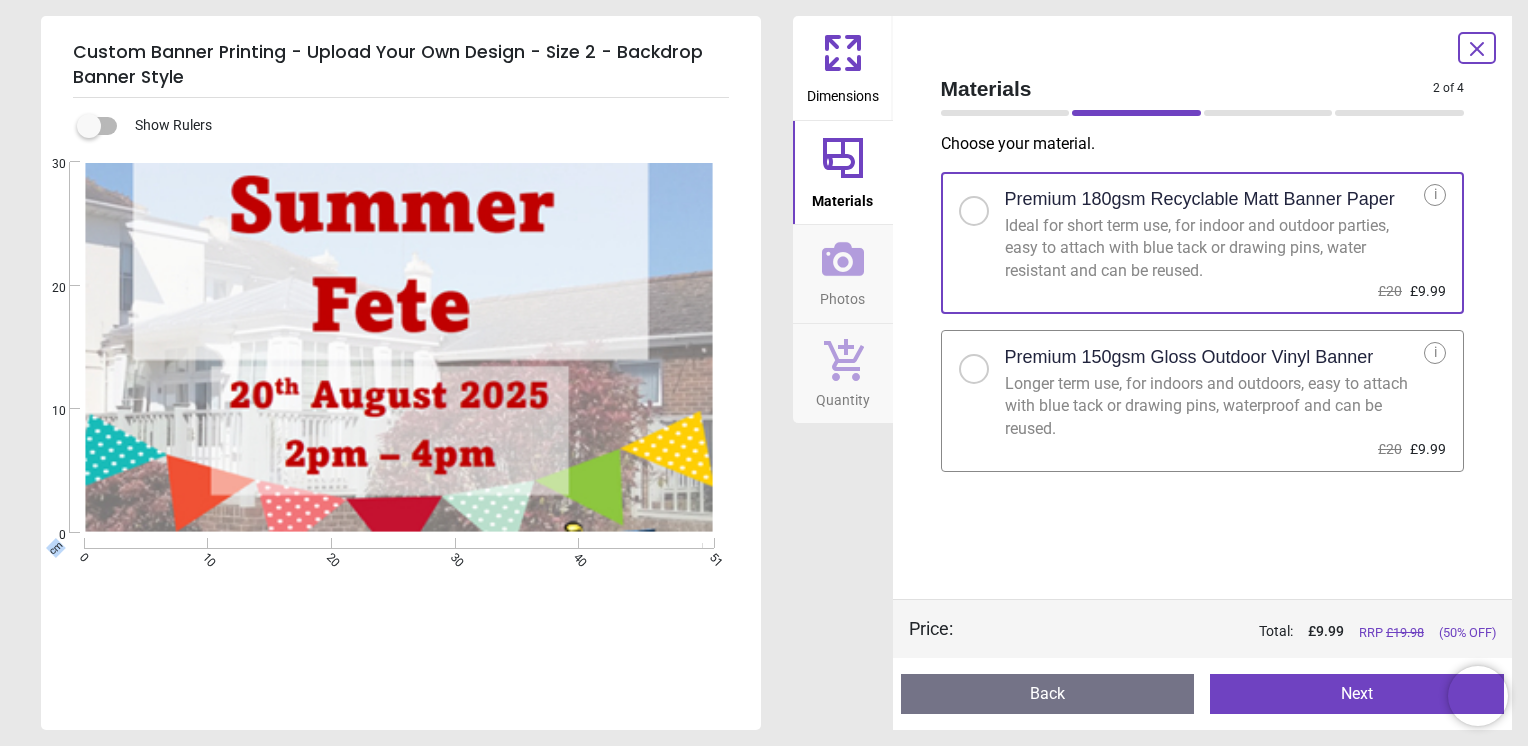 click on "Show Rulers
Created with Snap cm 0 10 20 30 40 51 0 10 20 30" at bounding box center (401, 414) 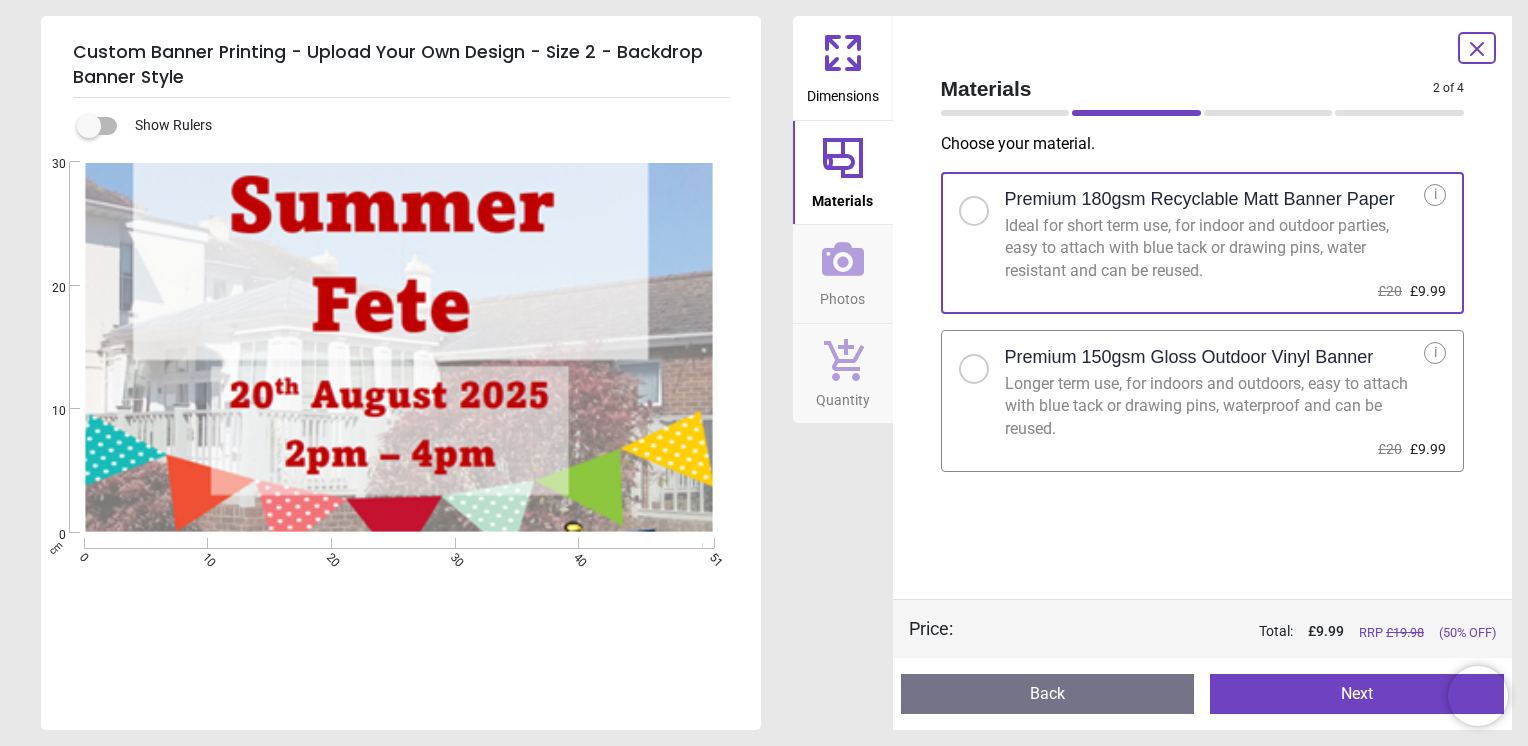 click on "Materials 2   of   4 2   of  5 Choose your material . Premium 180gsm Recyclable Matt Banner Paper Ideal for short term use, for indoor and outdoor parties, easy to attach with blue tack or drawing pins, water resistant and can be reused. £20 £9.99 i Premium 150gsm Gloss Outdoor Vinyl Banner Longer term use, for indoors and outdoors, easy to attach with blue tack or drawing pins, waterproof and can be reused. £20 £9.99 i Price :  Total: £ 9.99   RRP   £ 19.98 (50% OFF) Preview Back Next Next" at bounding box center [1203, 373] 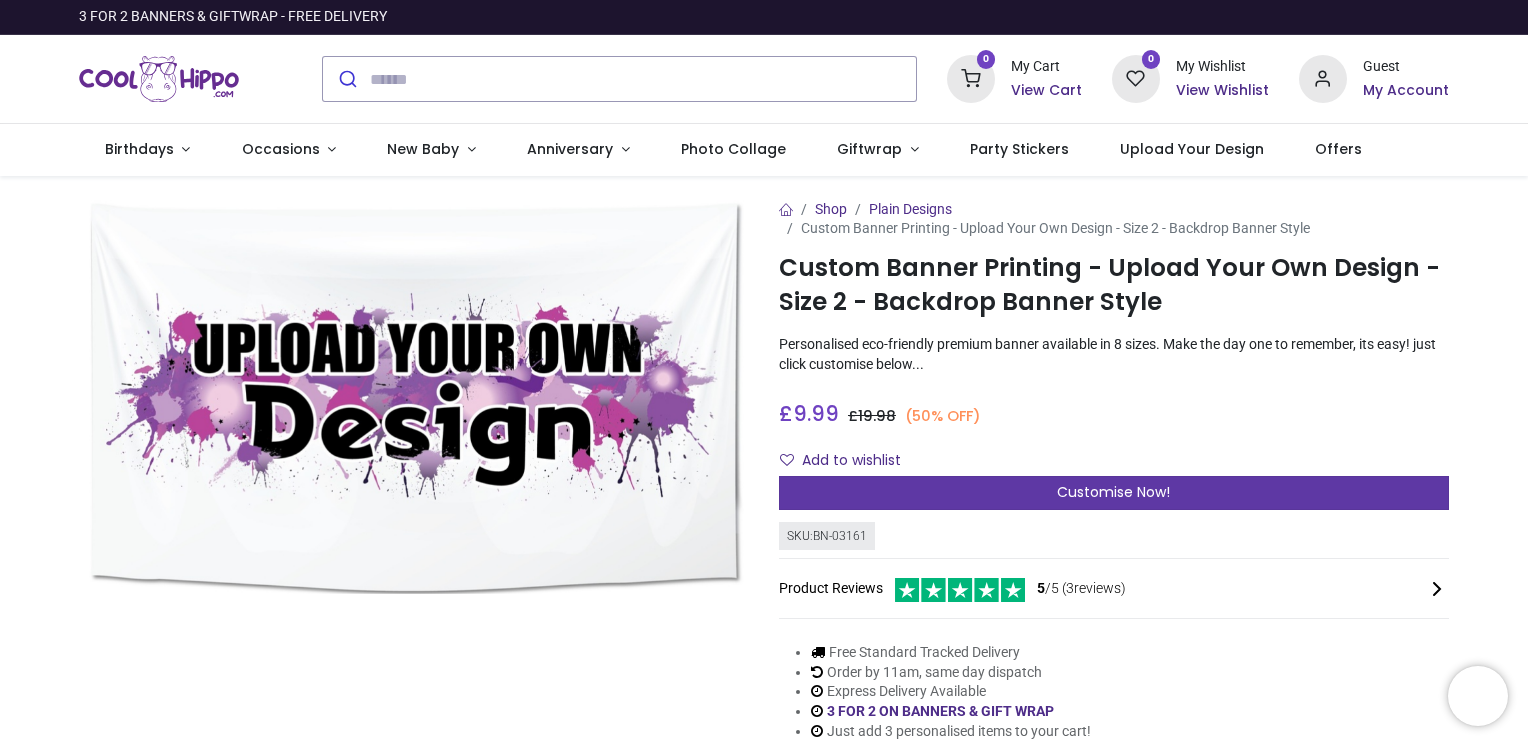 click on "Customise Now!" at bounding box center (1114, 493) 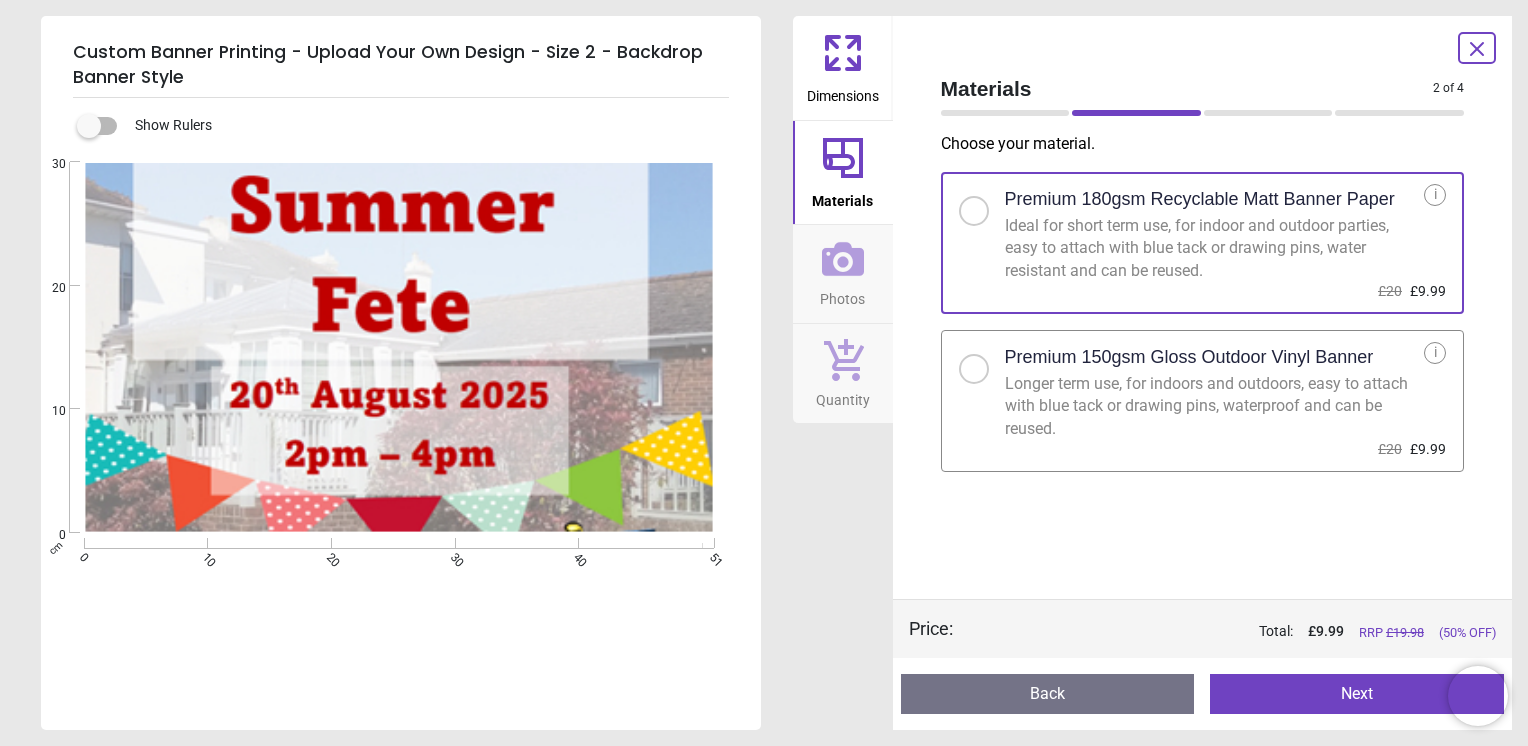 click on "Dimensions" at bounding box center [843, 92] 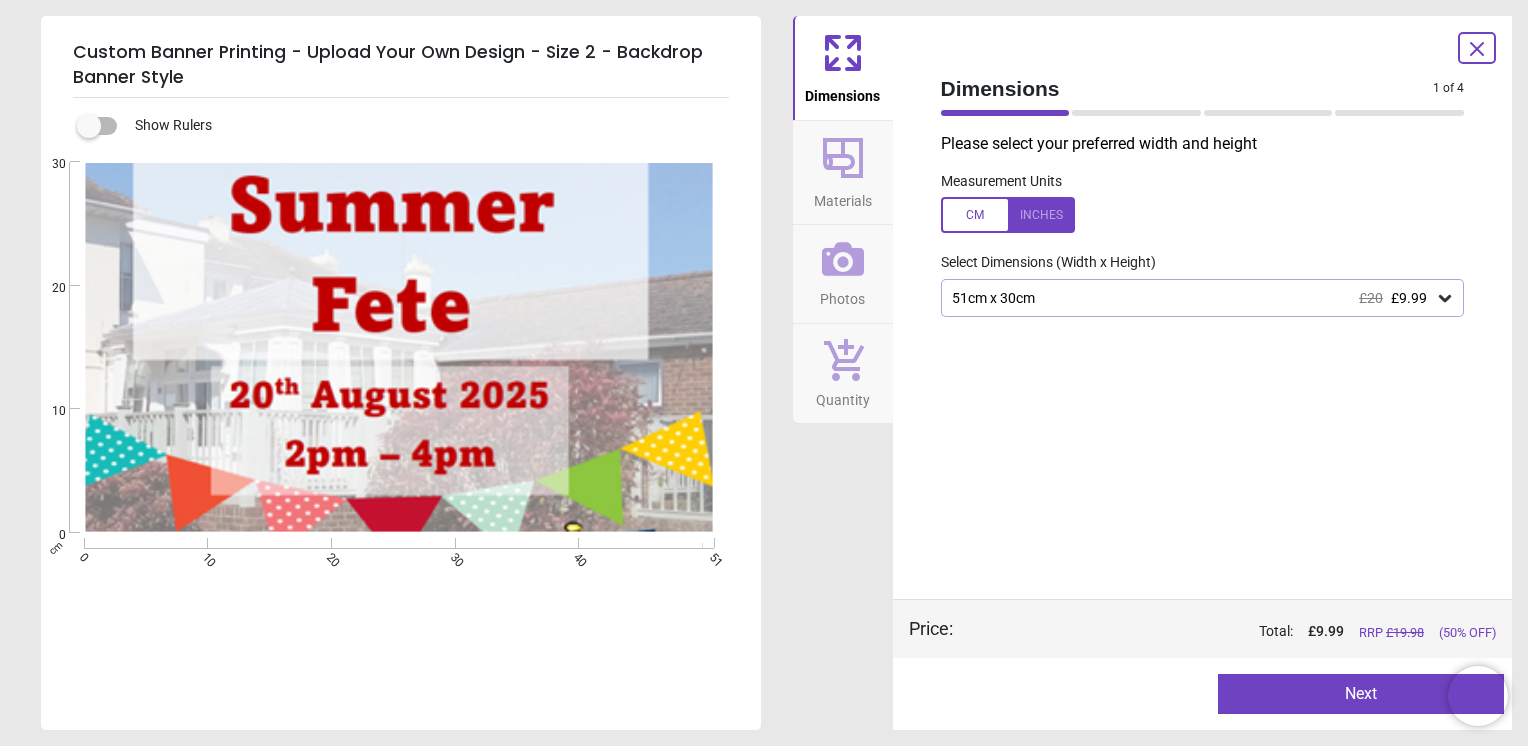 click on "51cm  x  30cm       £20 £9.99" at bounding box center (1203, 298) 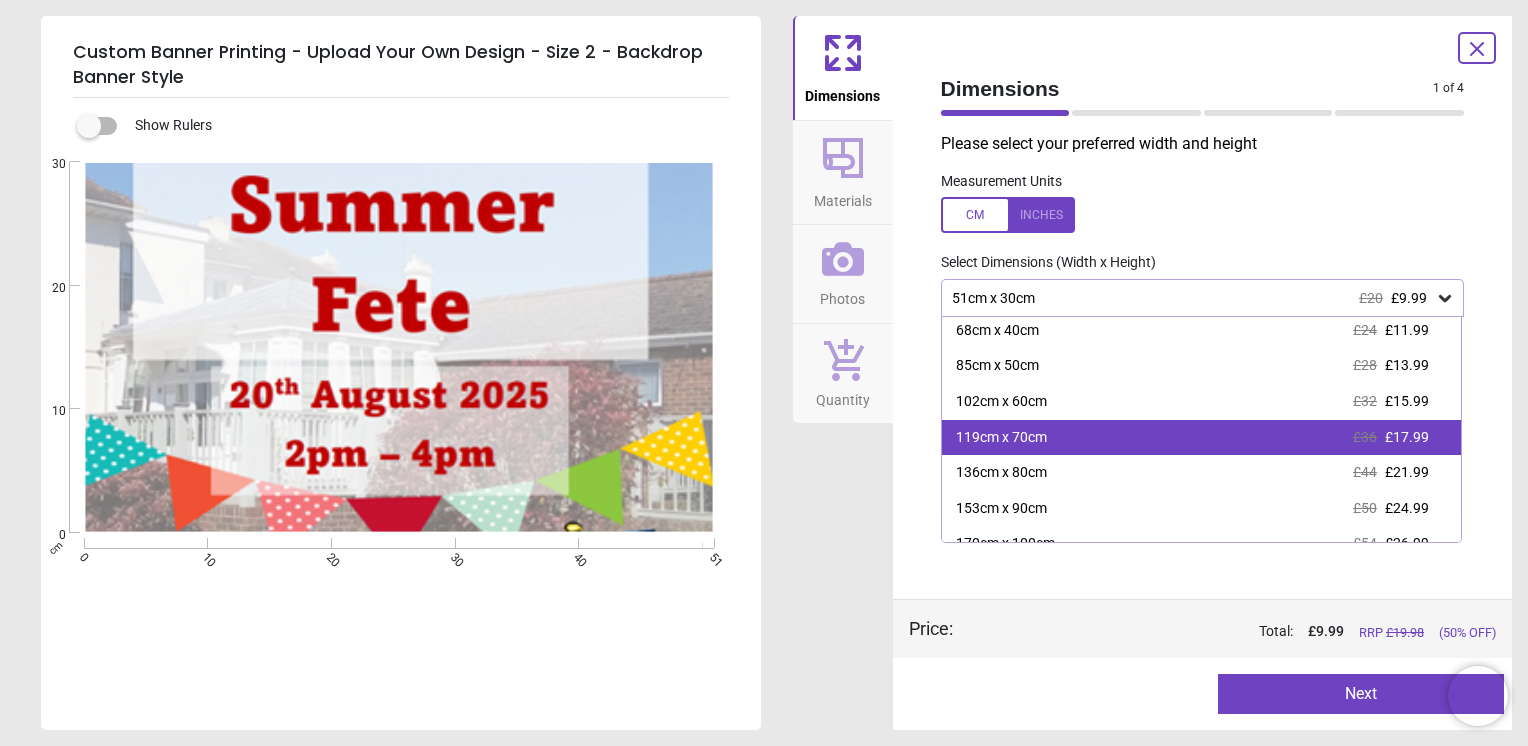 scroll, scrollTop: 60, scrollLeft: 0, axis: vertical 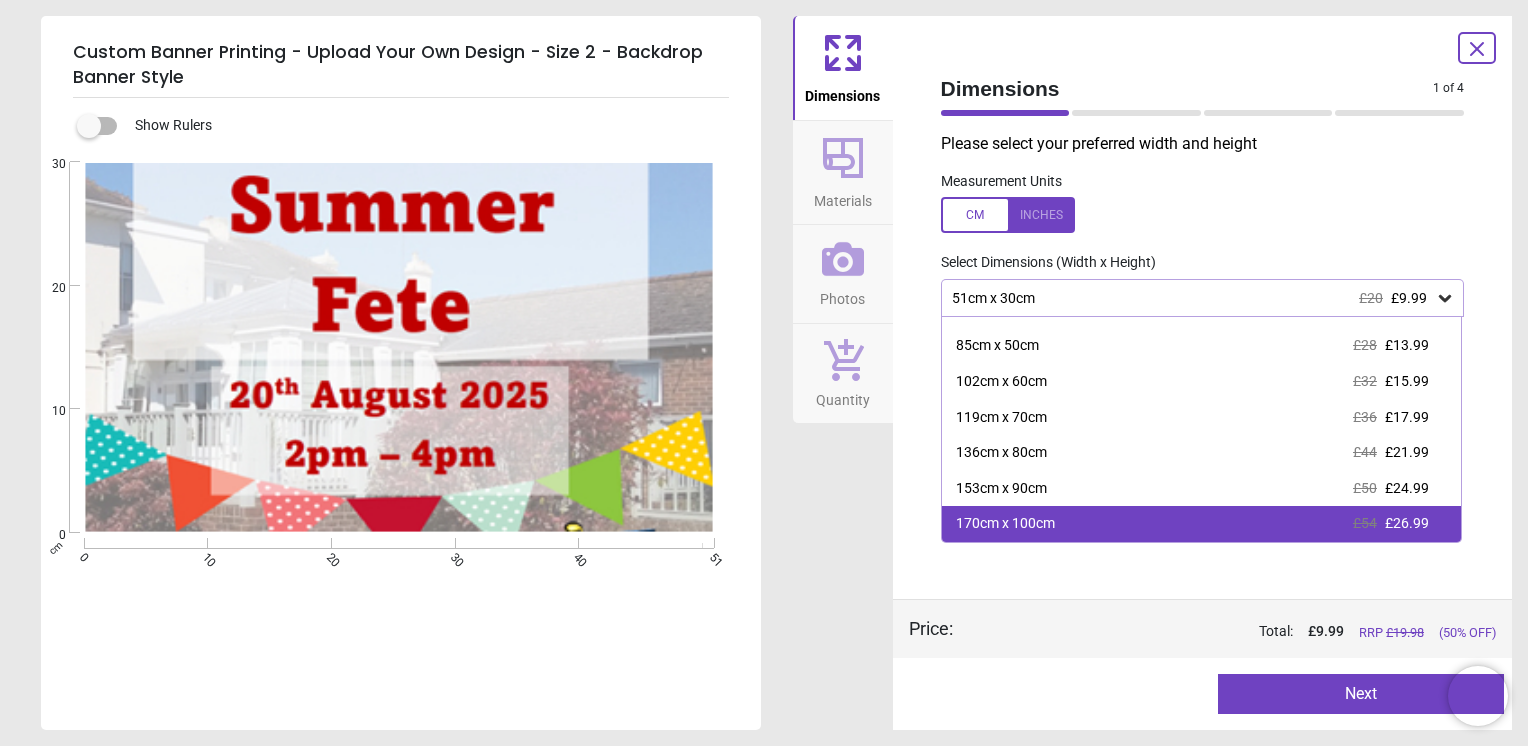click on "170cm  x  100cm" at bounding box center (1005, 524) 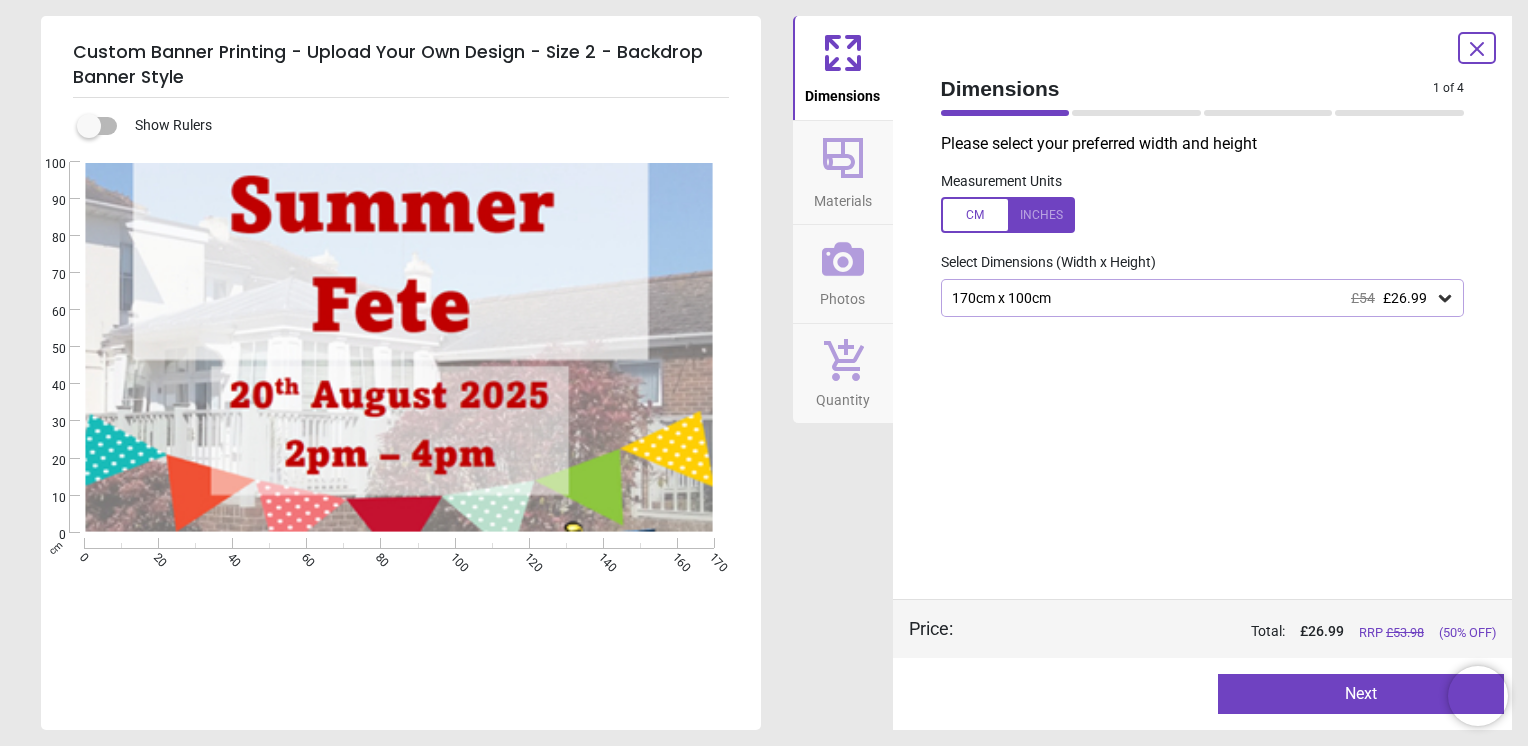 click on "Created with Snap" at bounding box center [399, 347] 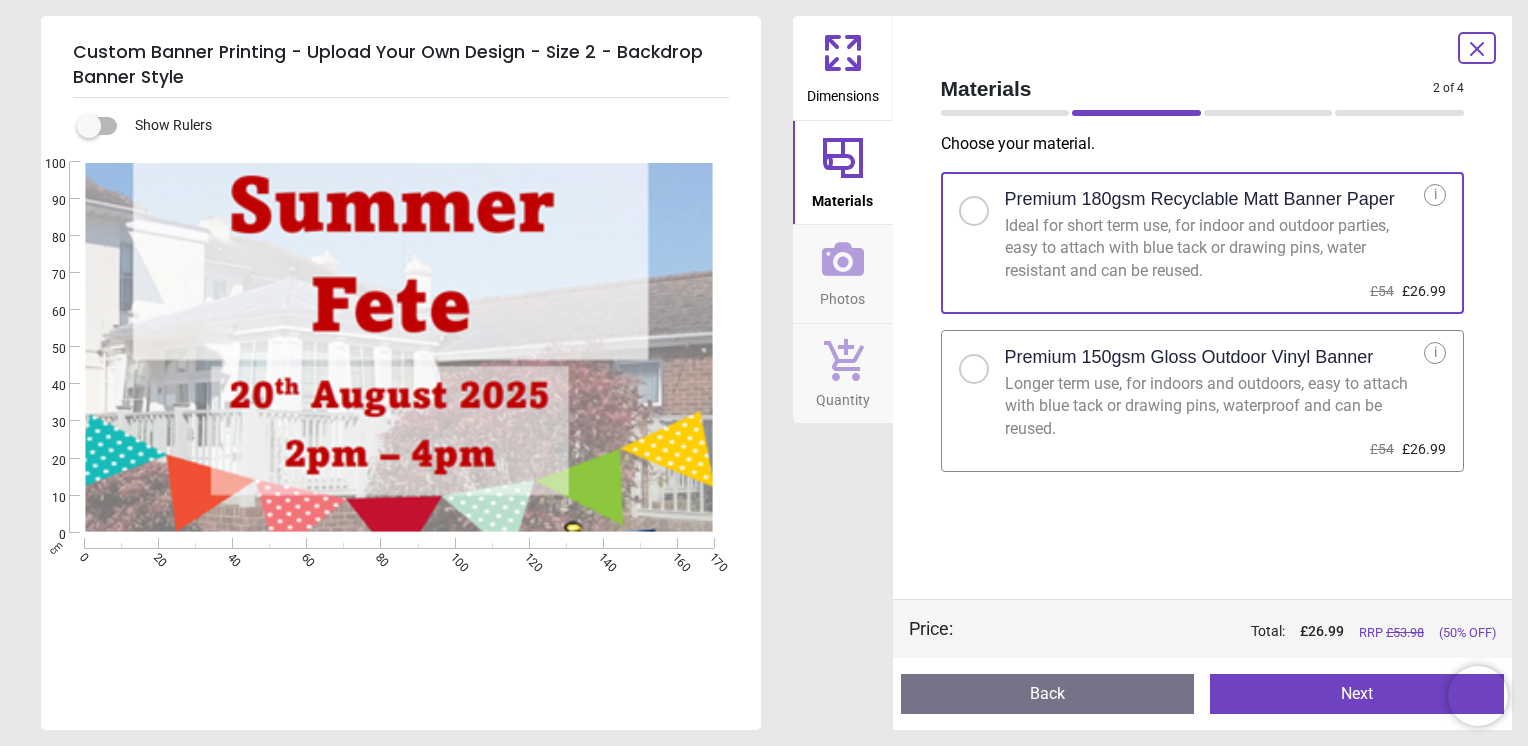 click 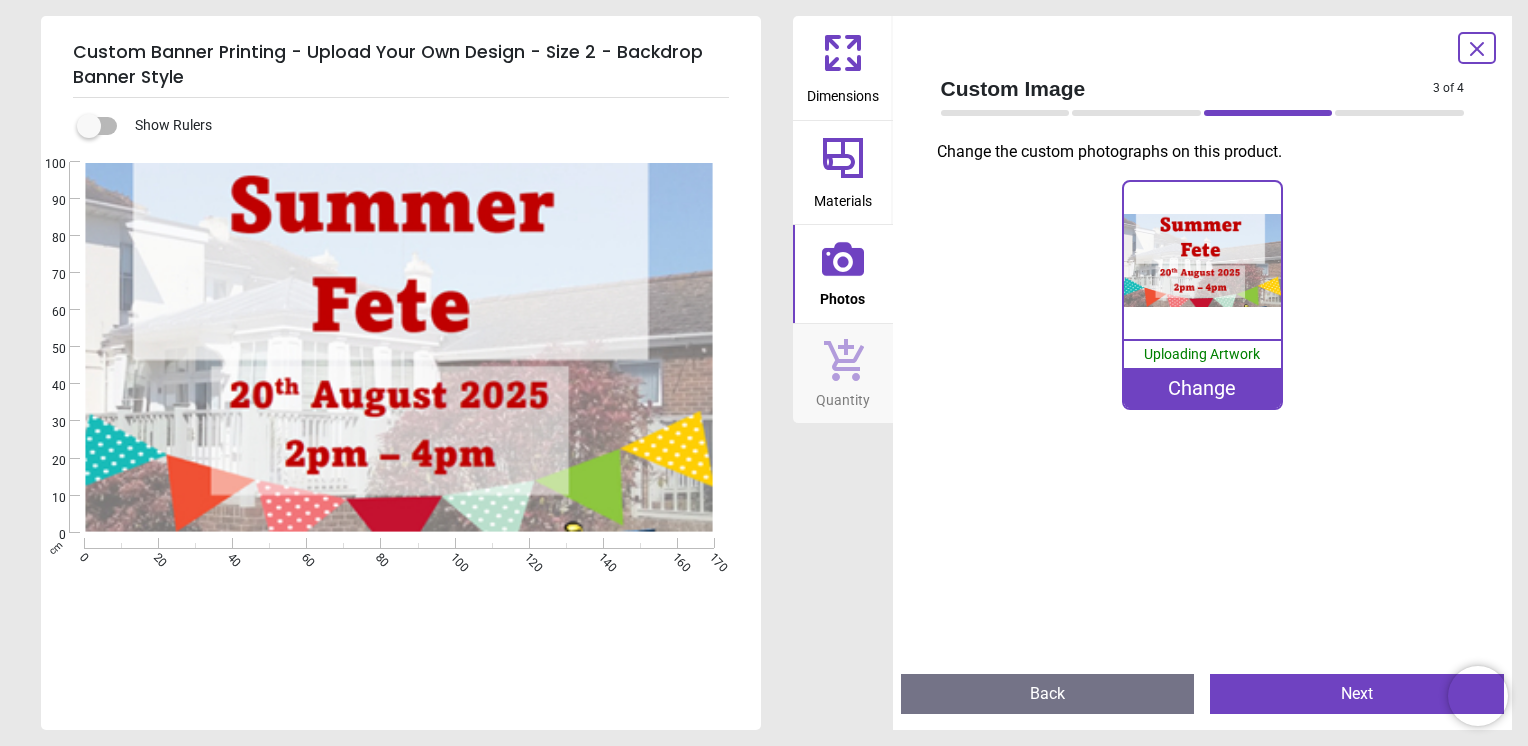 click on "Change" at bounding box center [1202, 388] 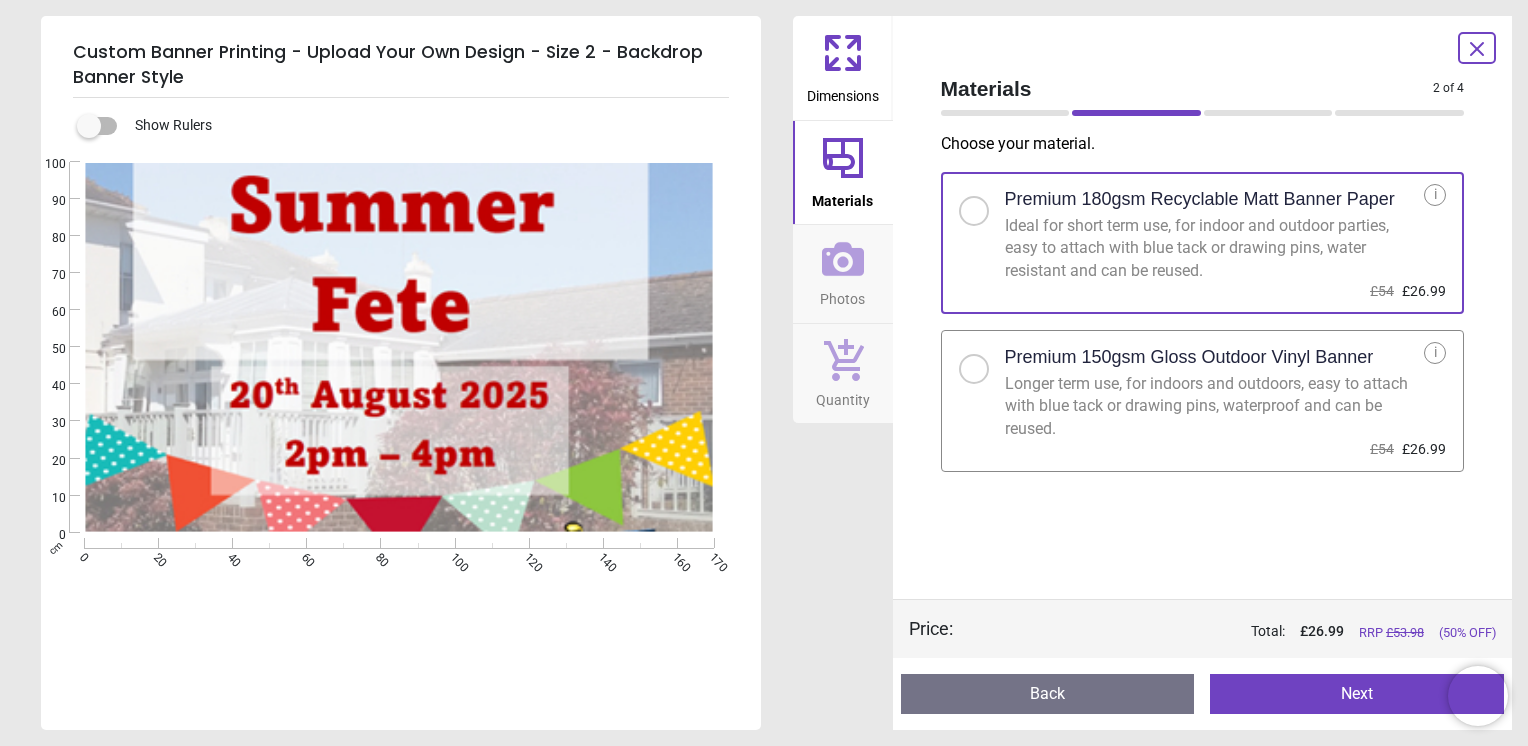 click on "Dimensions" at bounding box center [843, 92] 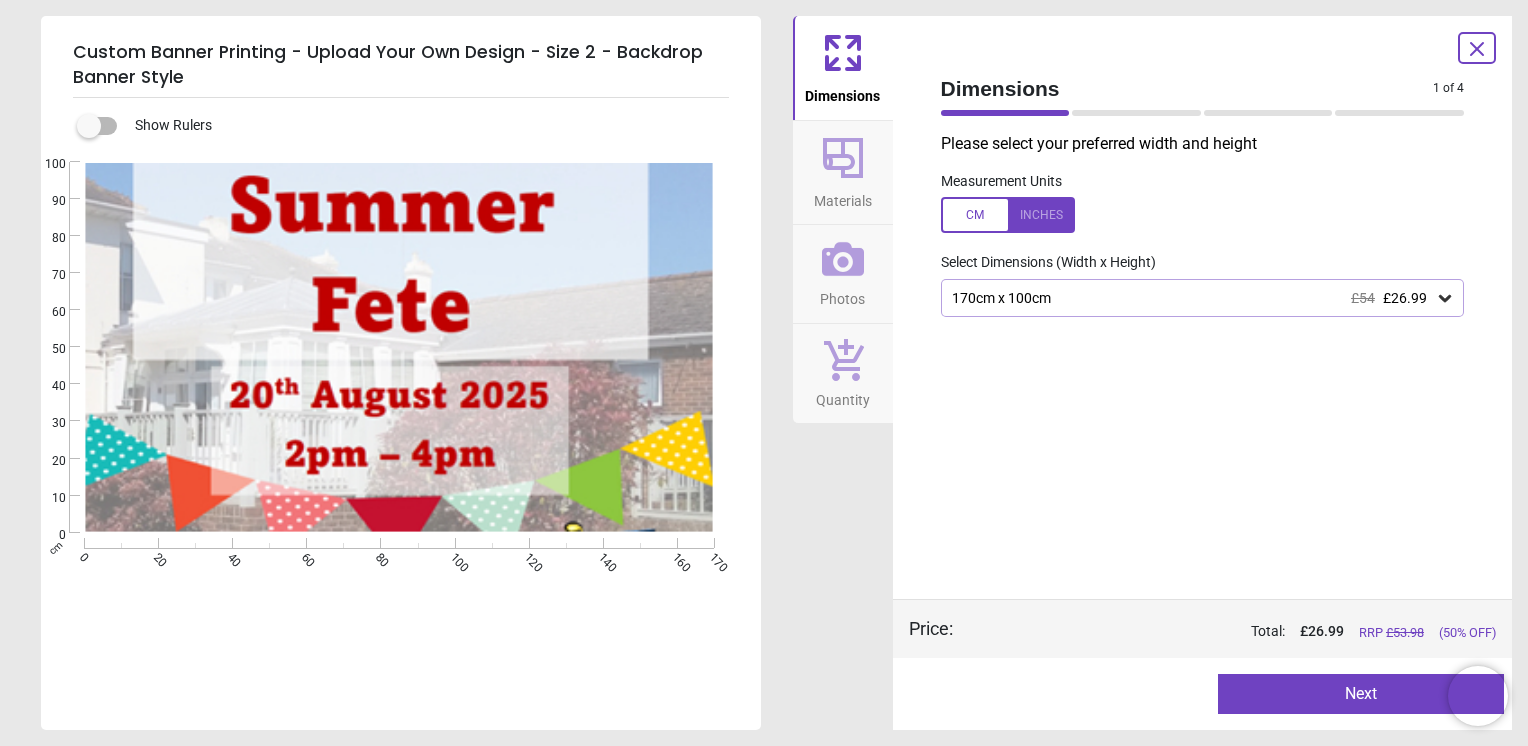click on "Materials" at bounding box center (843, 197) 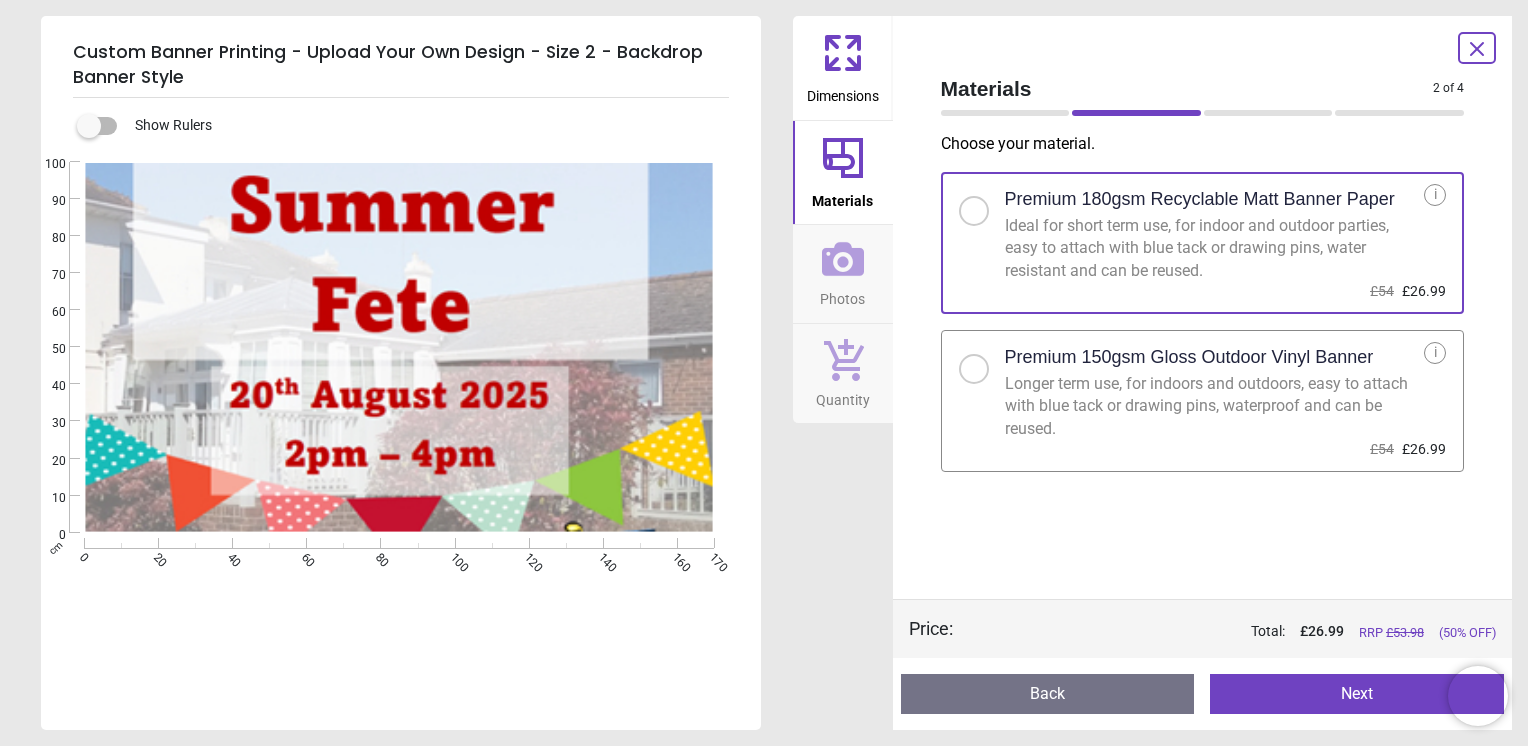 click on "Photos" at bounding box center (842, 295) 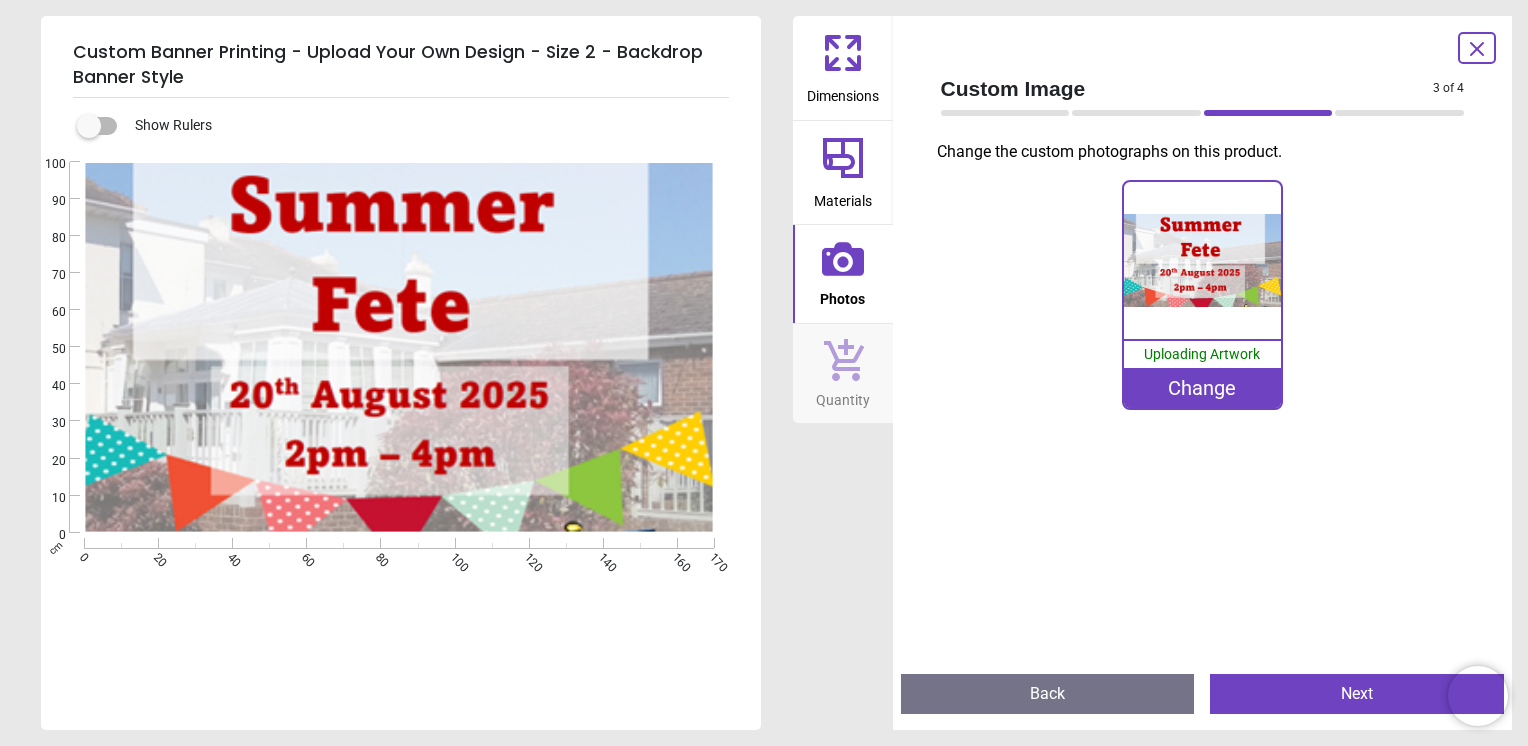 click 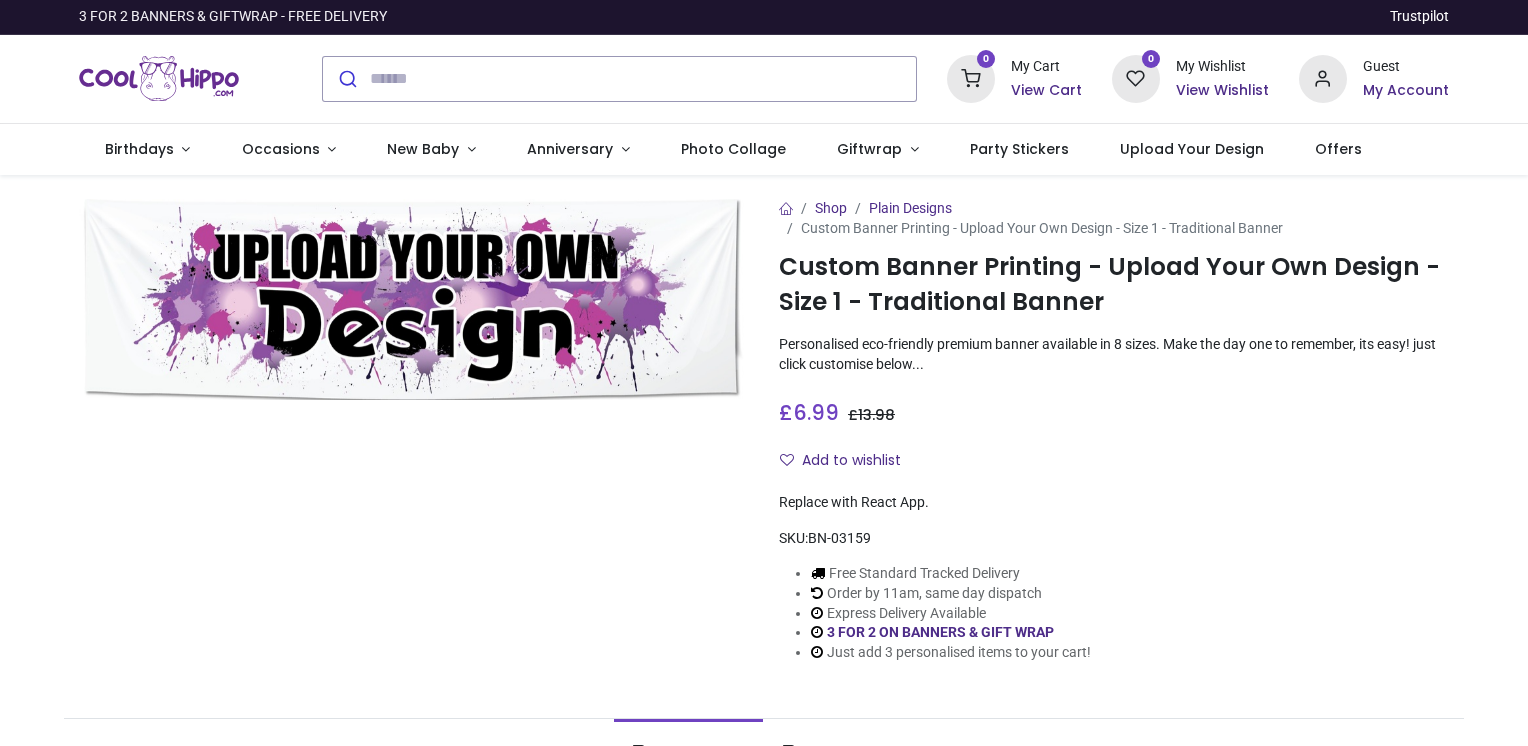 scroll, scrollTop: 0, scrollLeft: 0, axis: both 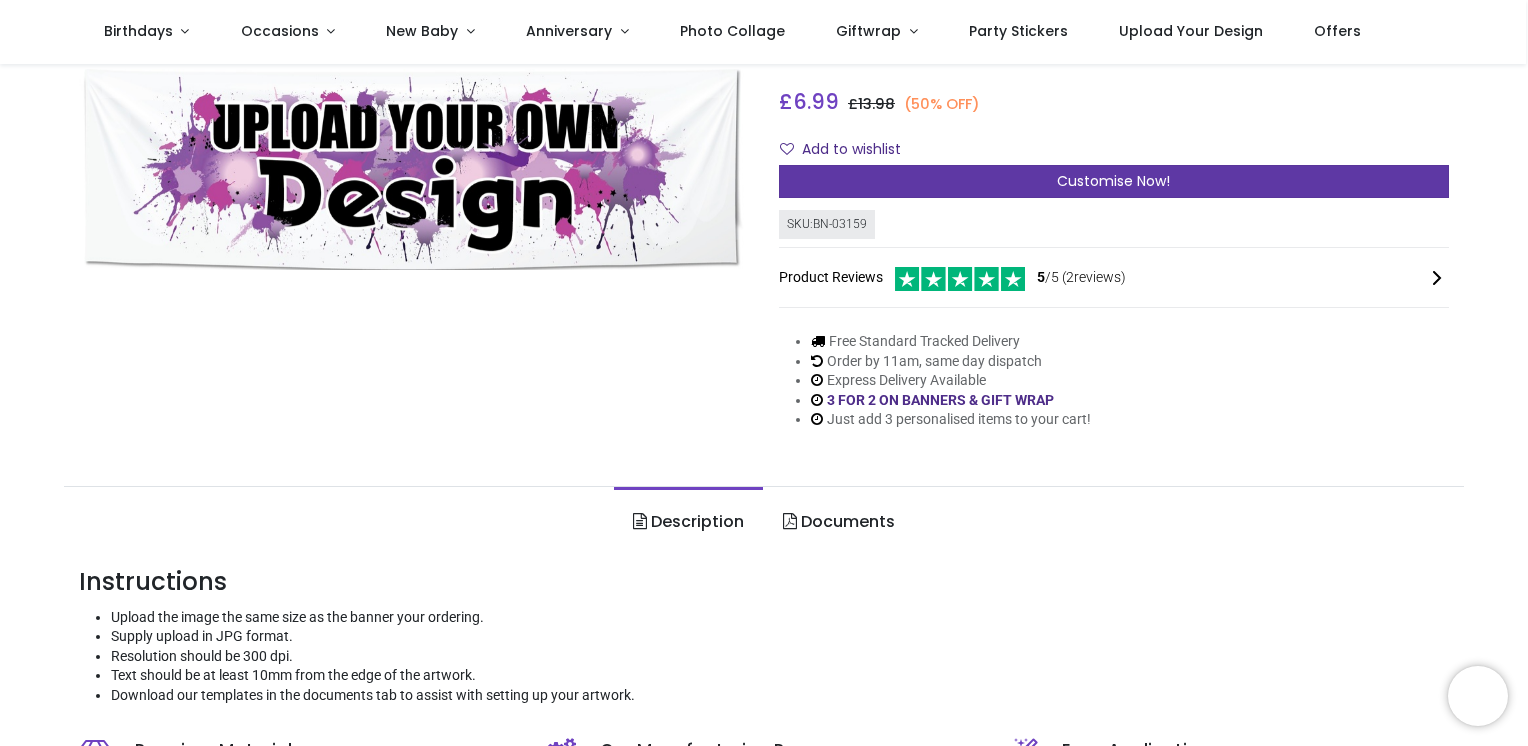 click on "Customise Now!" at bounding box center [1114, 182] 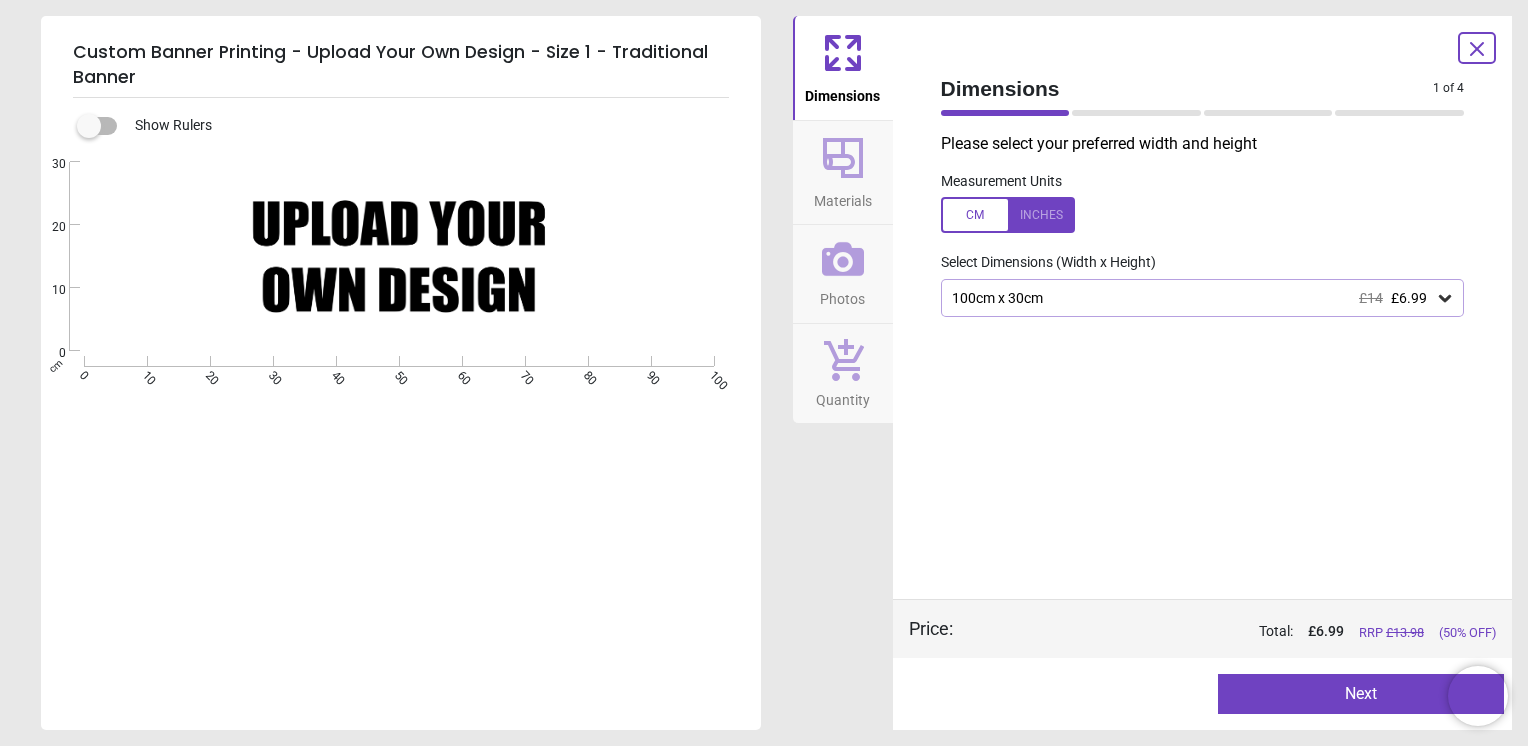 click on "100cm  x  30cm       £14 £6.99" at bounding box center (1203, 298) 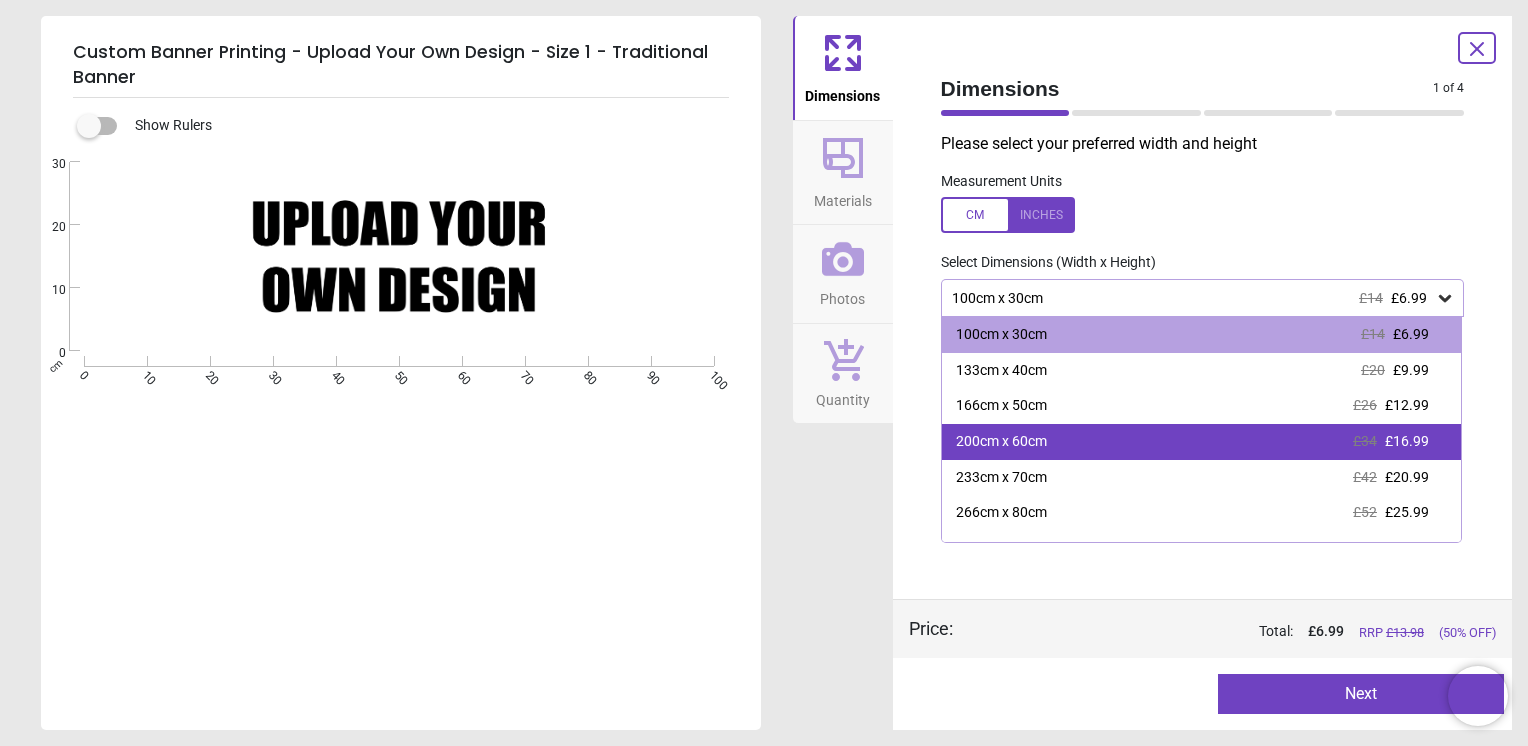 click on "200cm  x  60cm" at bounding box center [1001, 442] 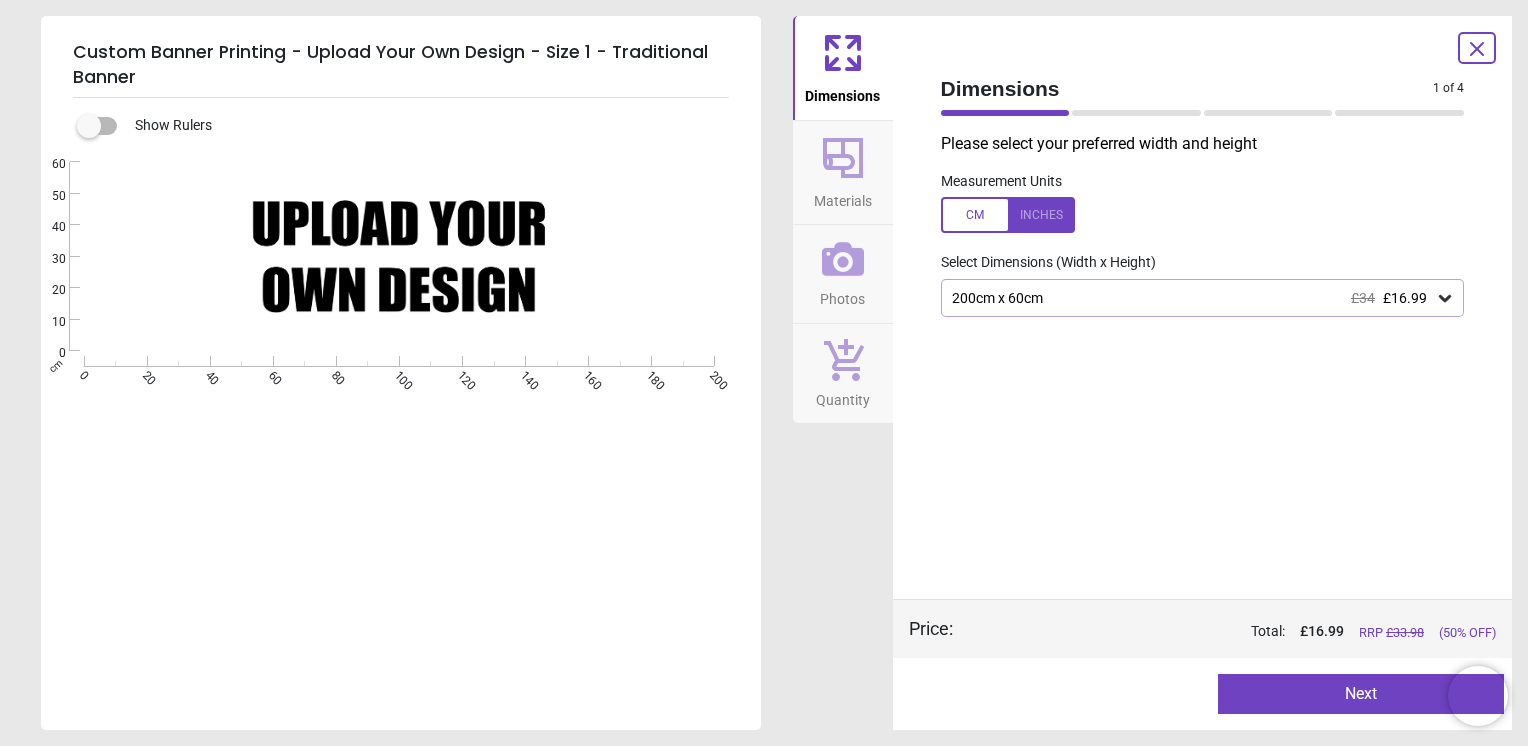click 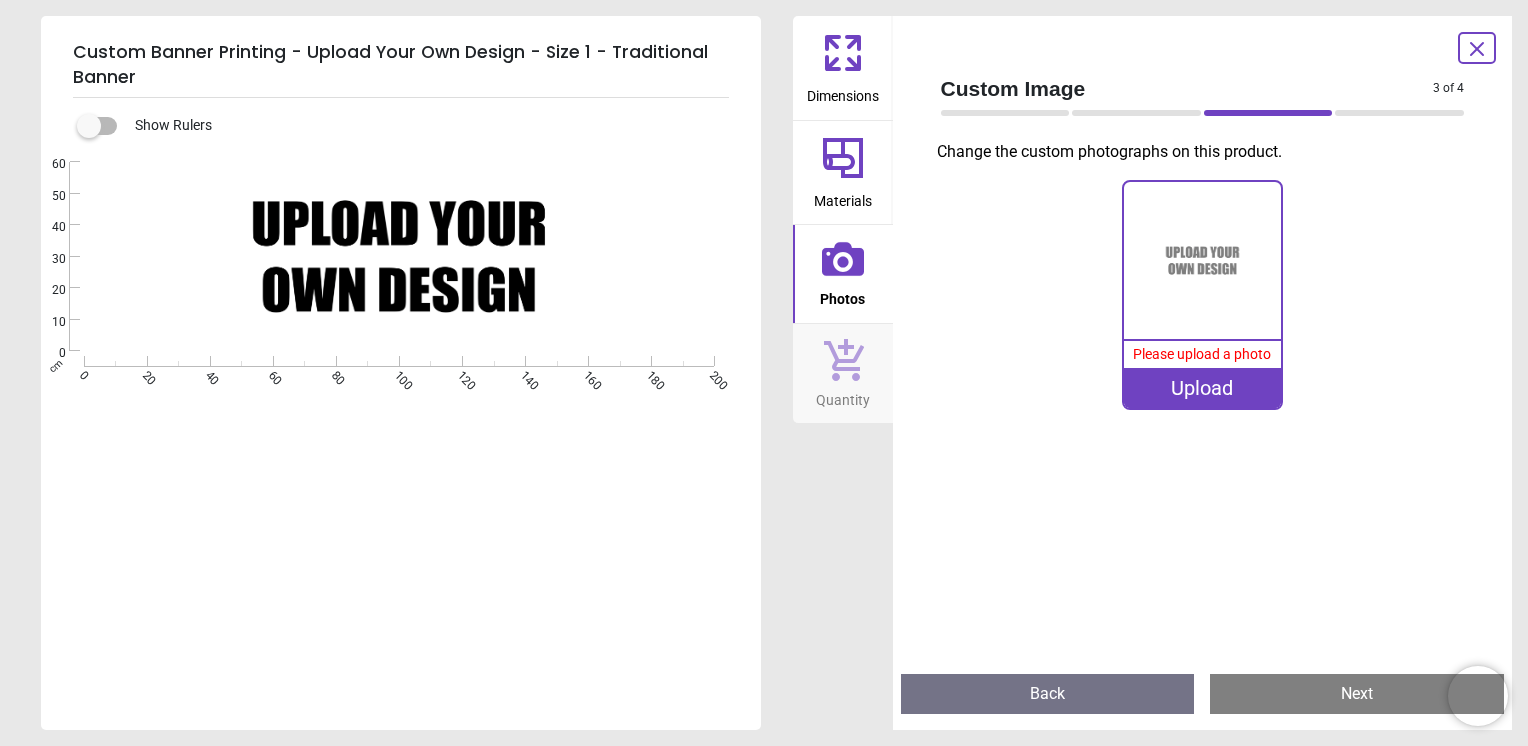 click on "Upload" at bounding box center [1202, 388] 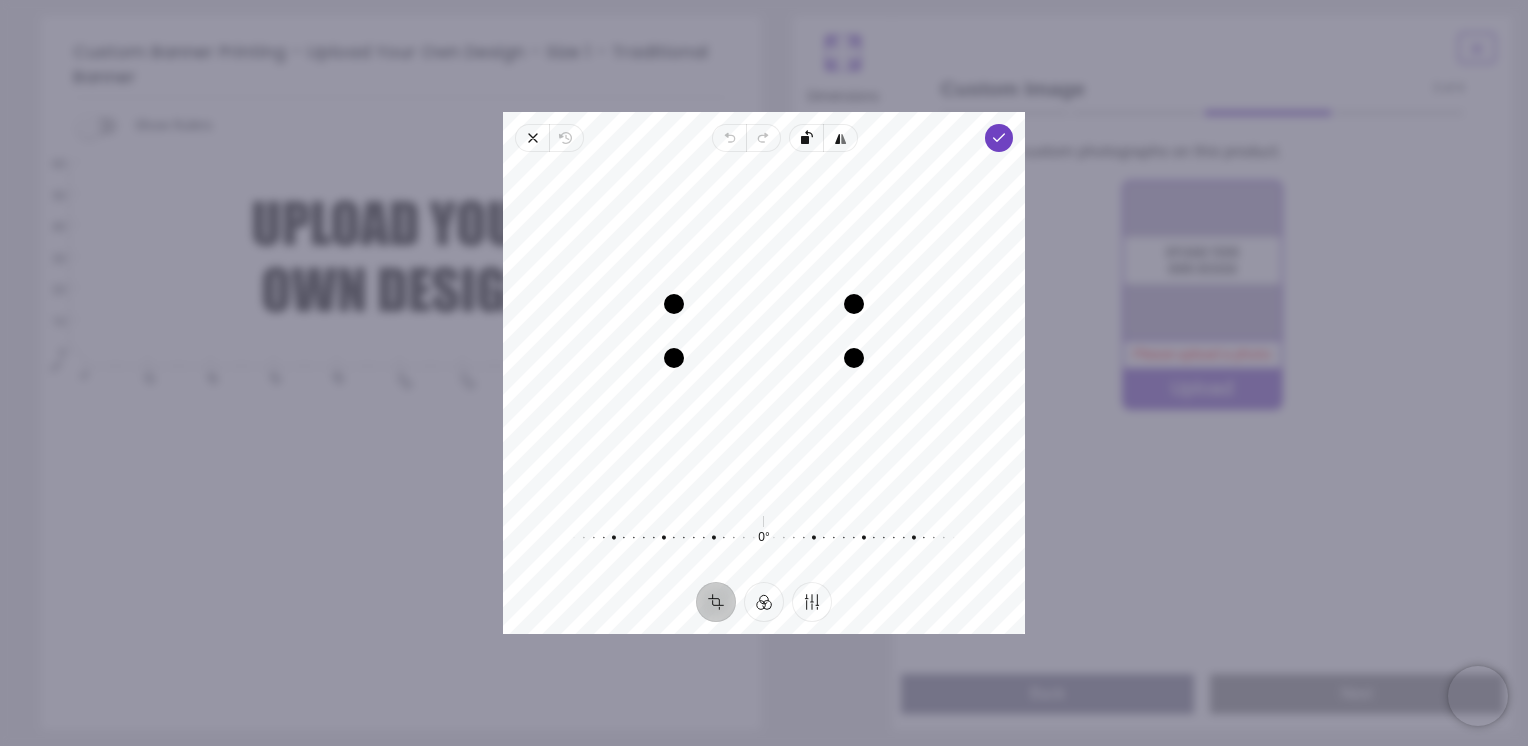 click on "Recenter" at bounding box center [764, 331] 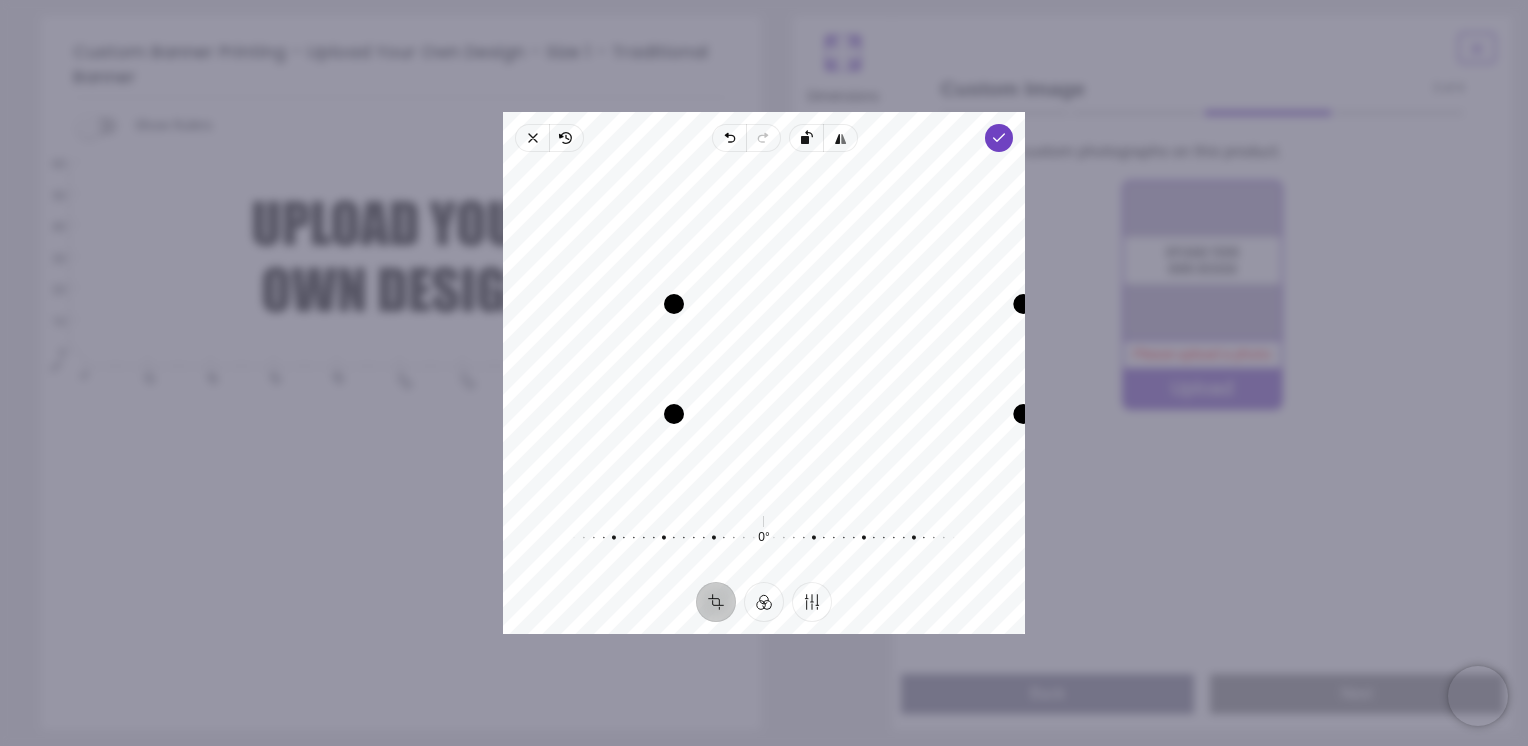 drag, startPoint x: 852, startPoint y: 362, endPoint x: 1223, endPoint y: 589, distance: 434.93677 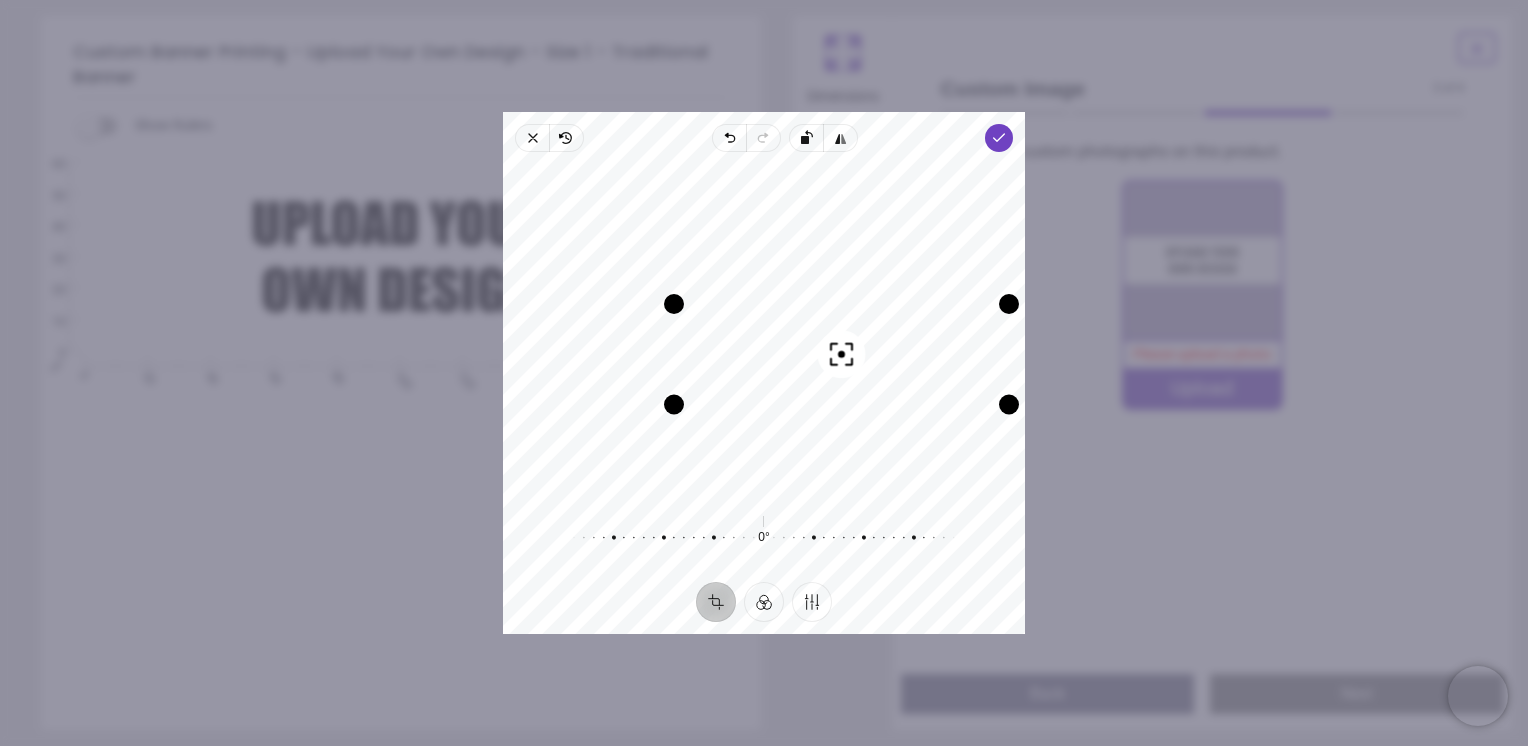 drag, startPoint x: 764, startPoint y: 372, endPoint x: 766, endPoint y: 330, distance: 42.047592 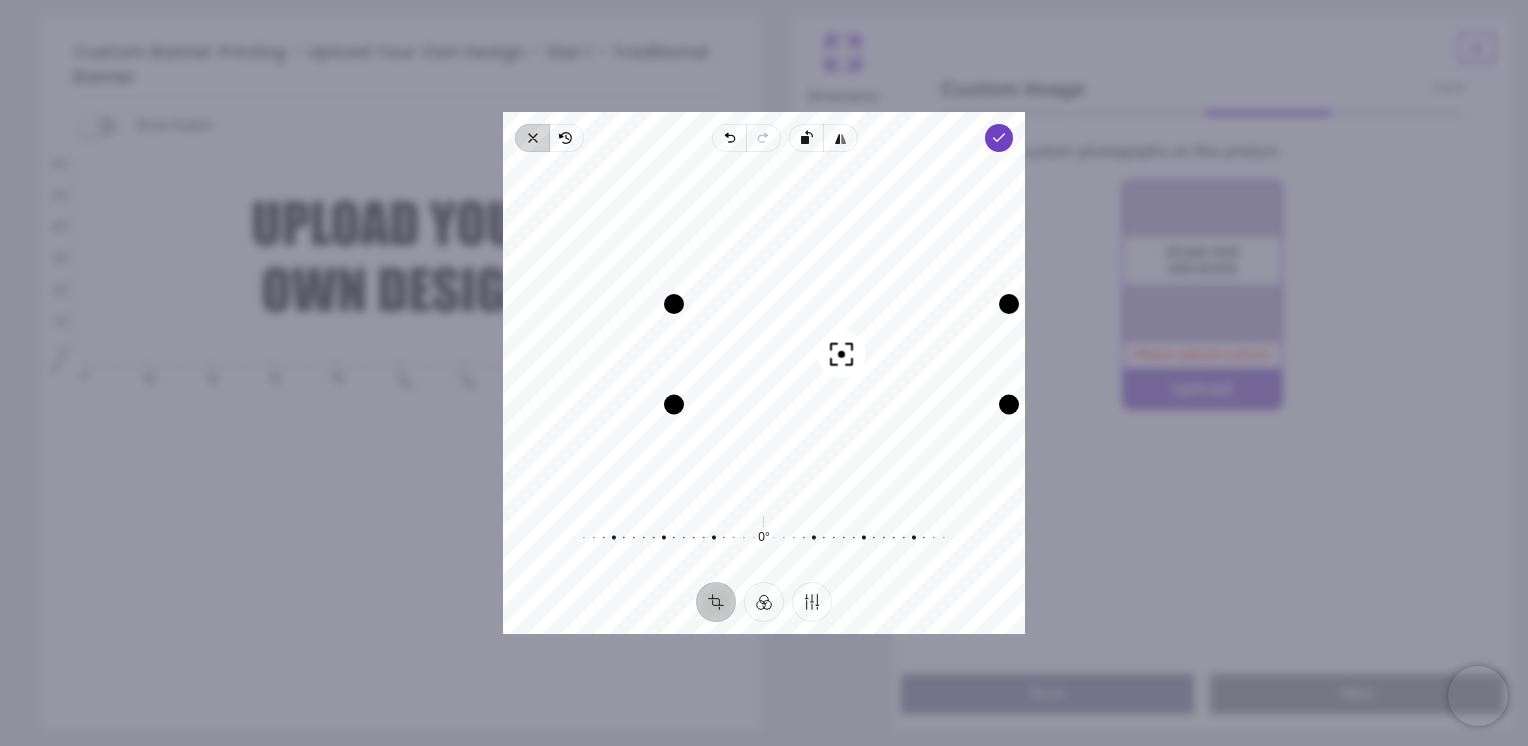 click 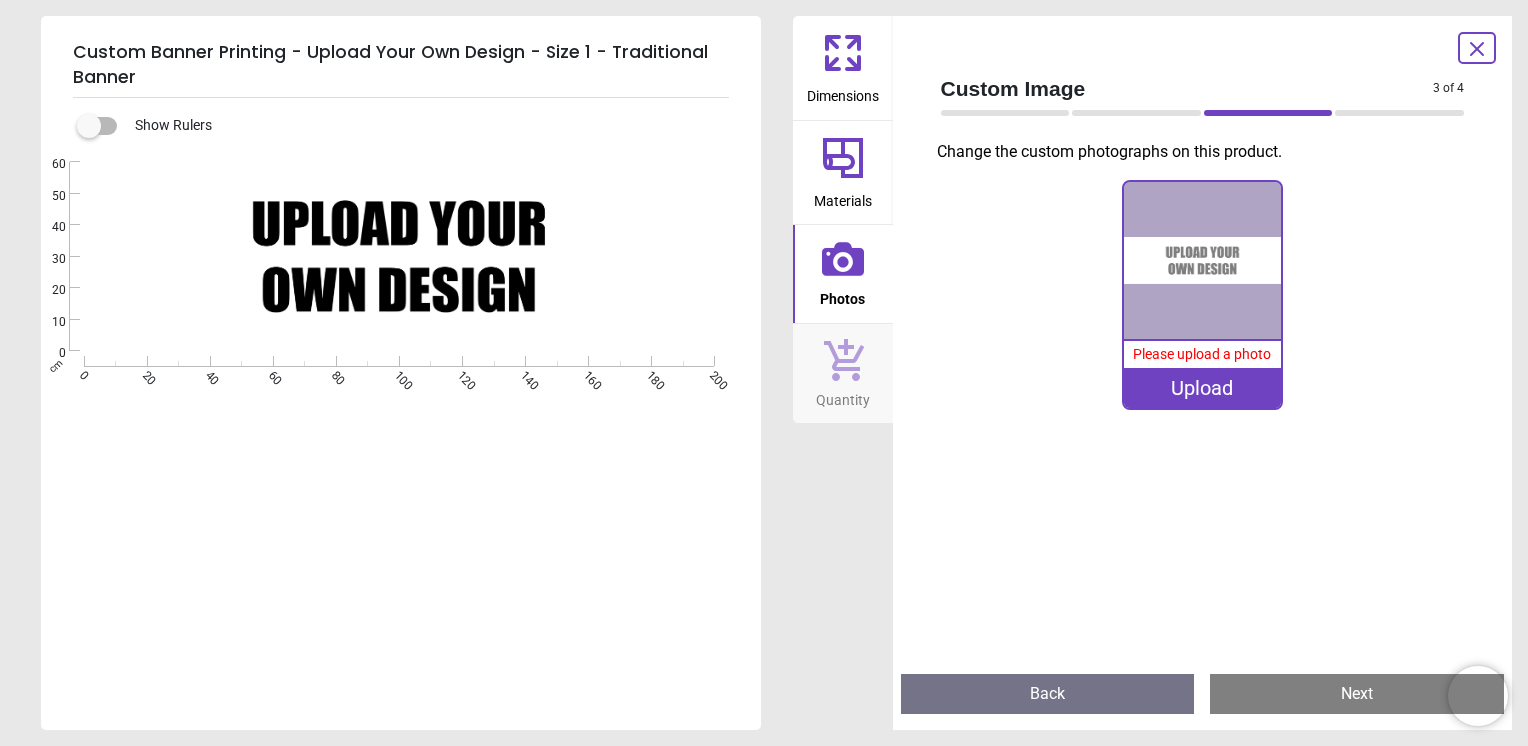 click on "Upload" at bounding box center (1202, 388) 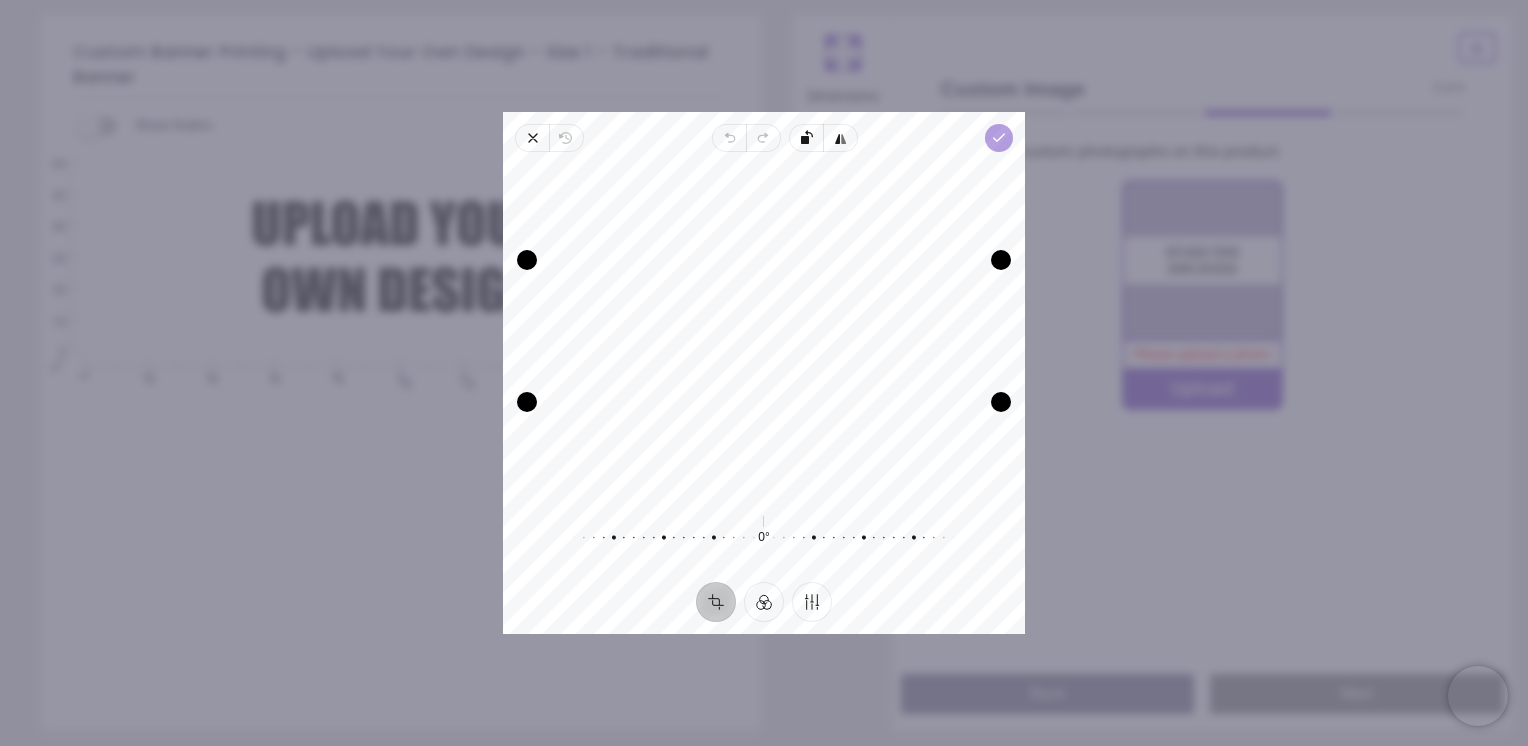 click 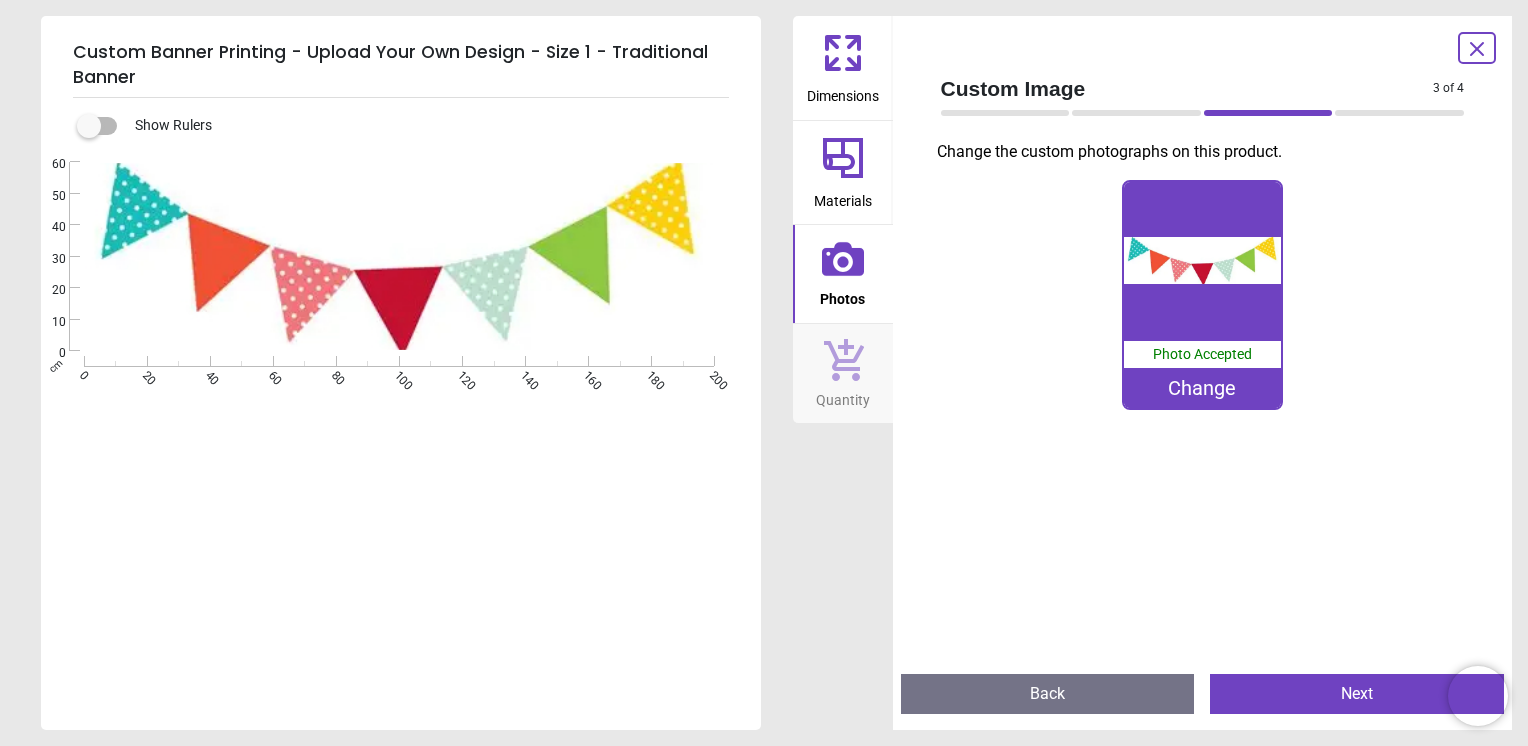 drag, startPoint x: 580, startPoint y: 282, endPoint x: 544, endPoint y: 301, distance: 40.706264 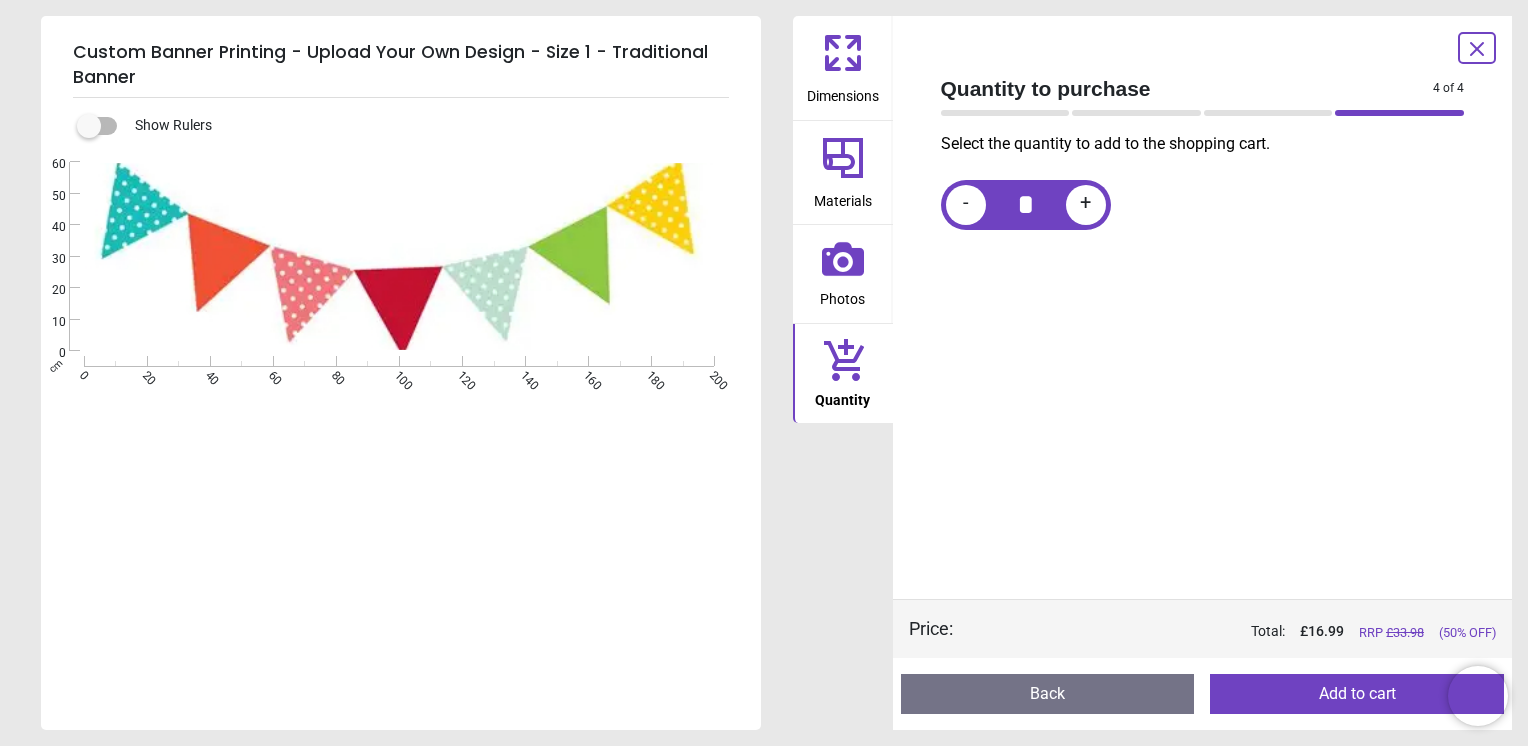 click on "Back" at bounding box center [1048, 694] 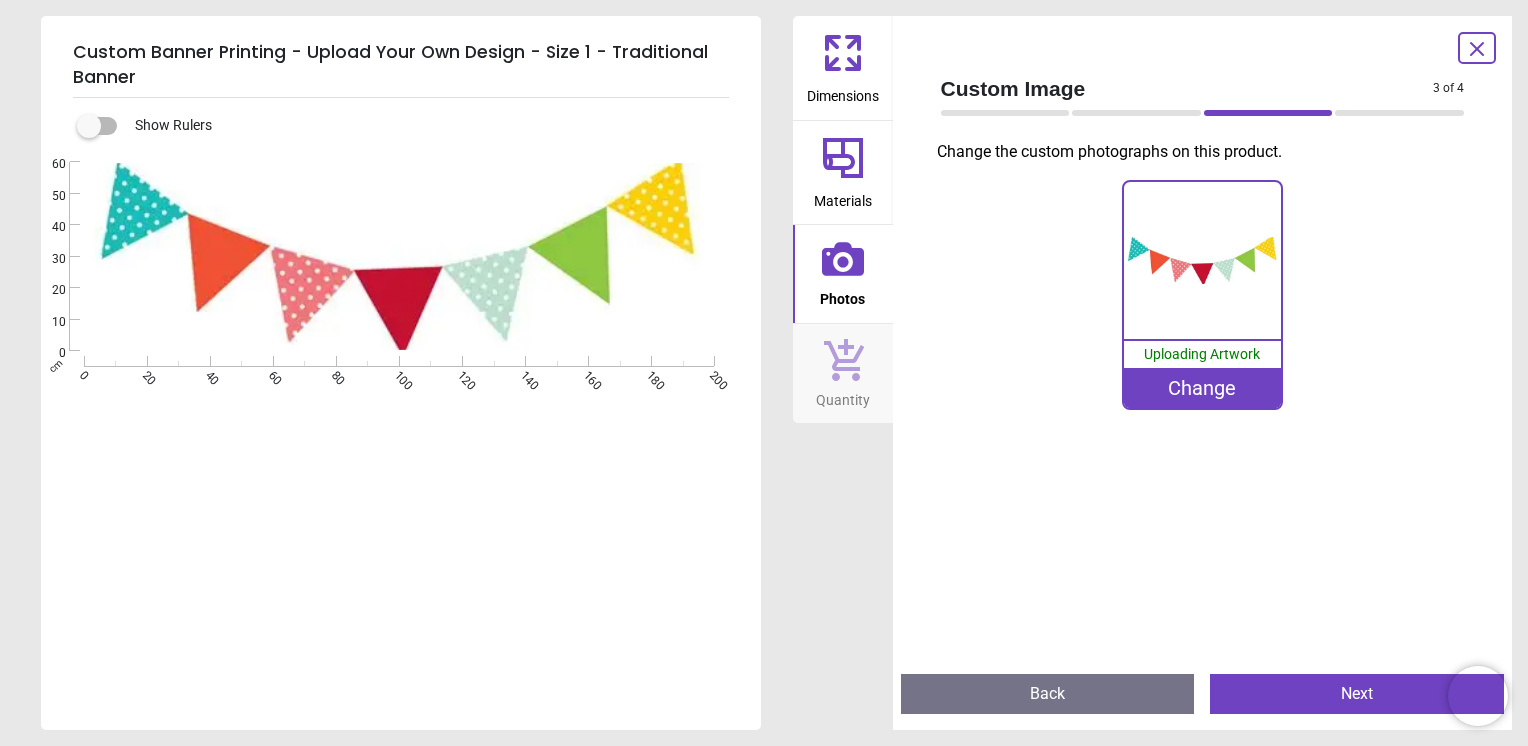 click on "Back" at bounding box center (1048, 694) 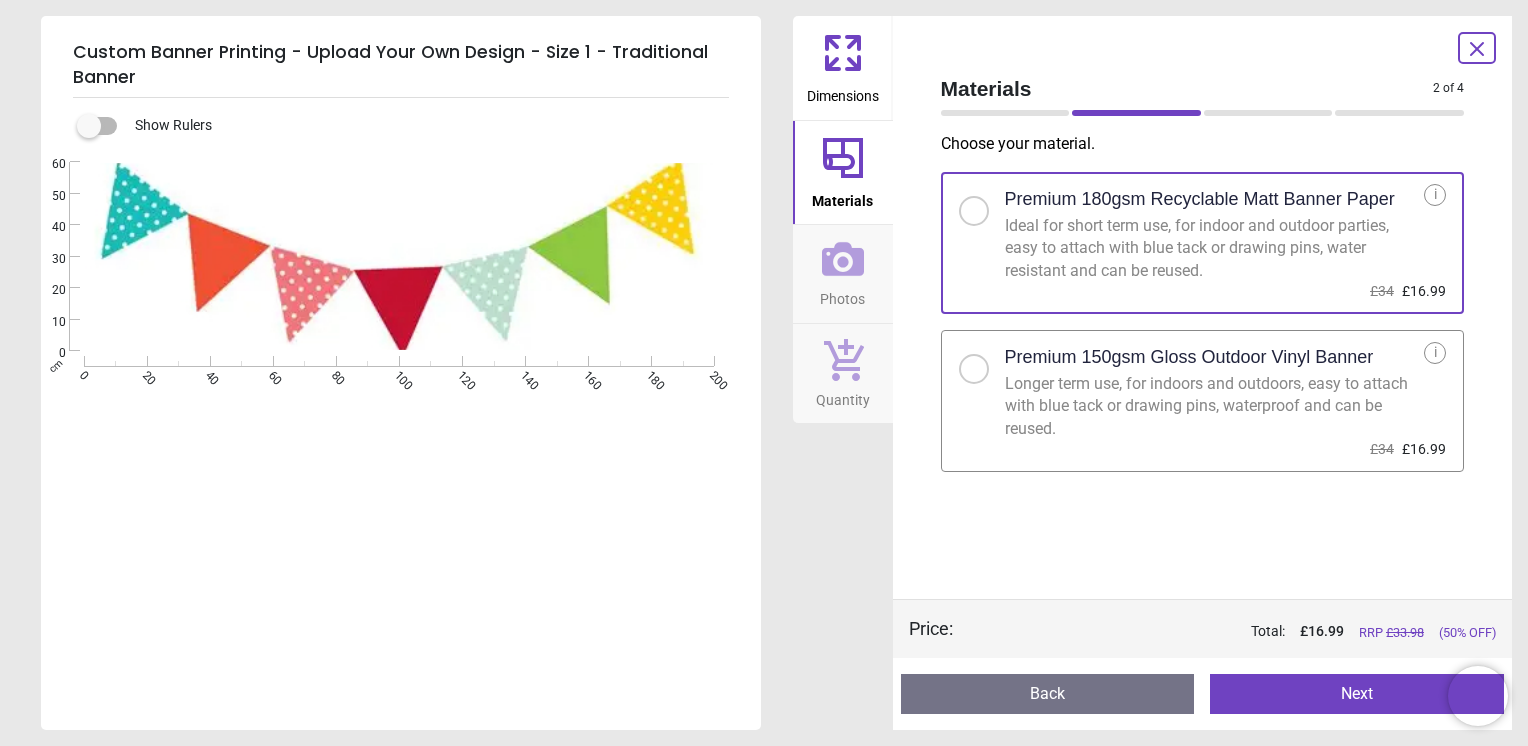 click on "Back" at bounding box center (1048, 694) 